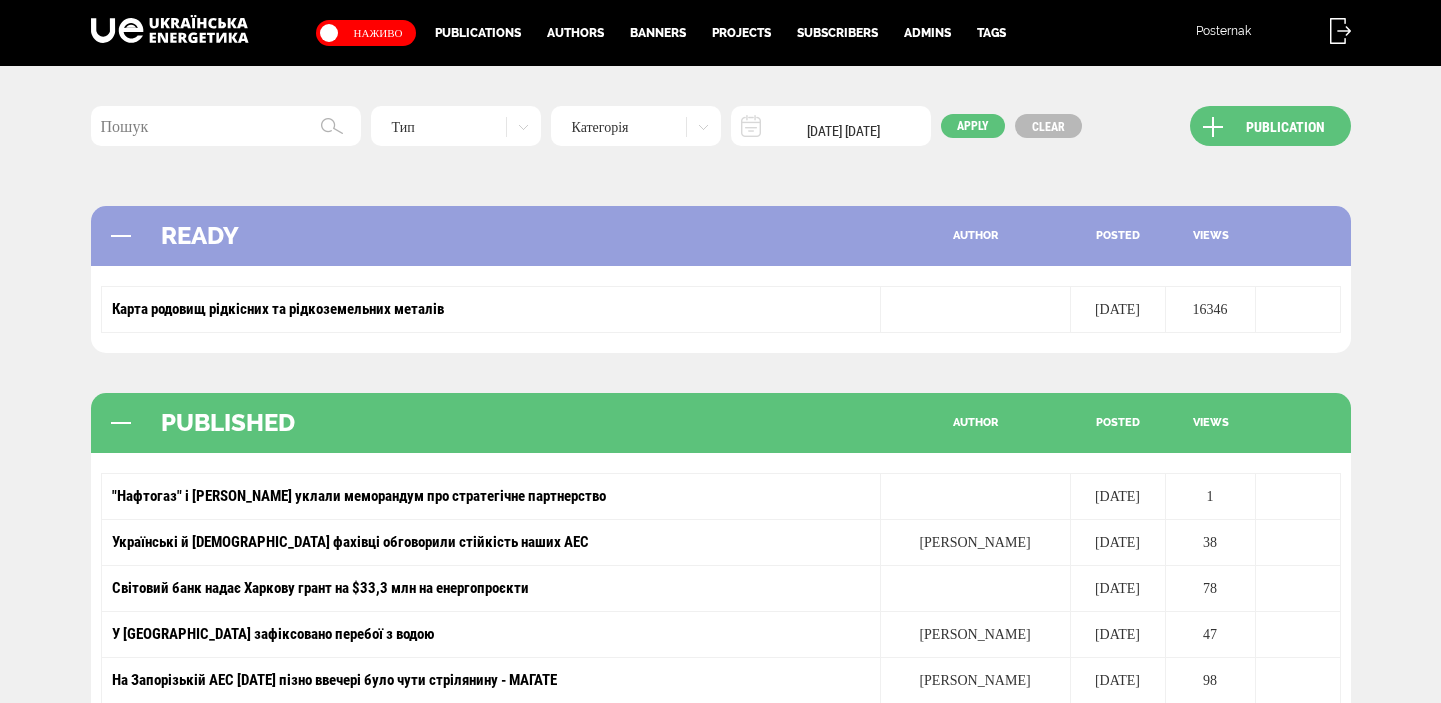 scroll, scrollTop: 0, scrollLeft: 0, axis: both 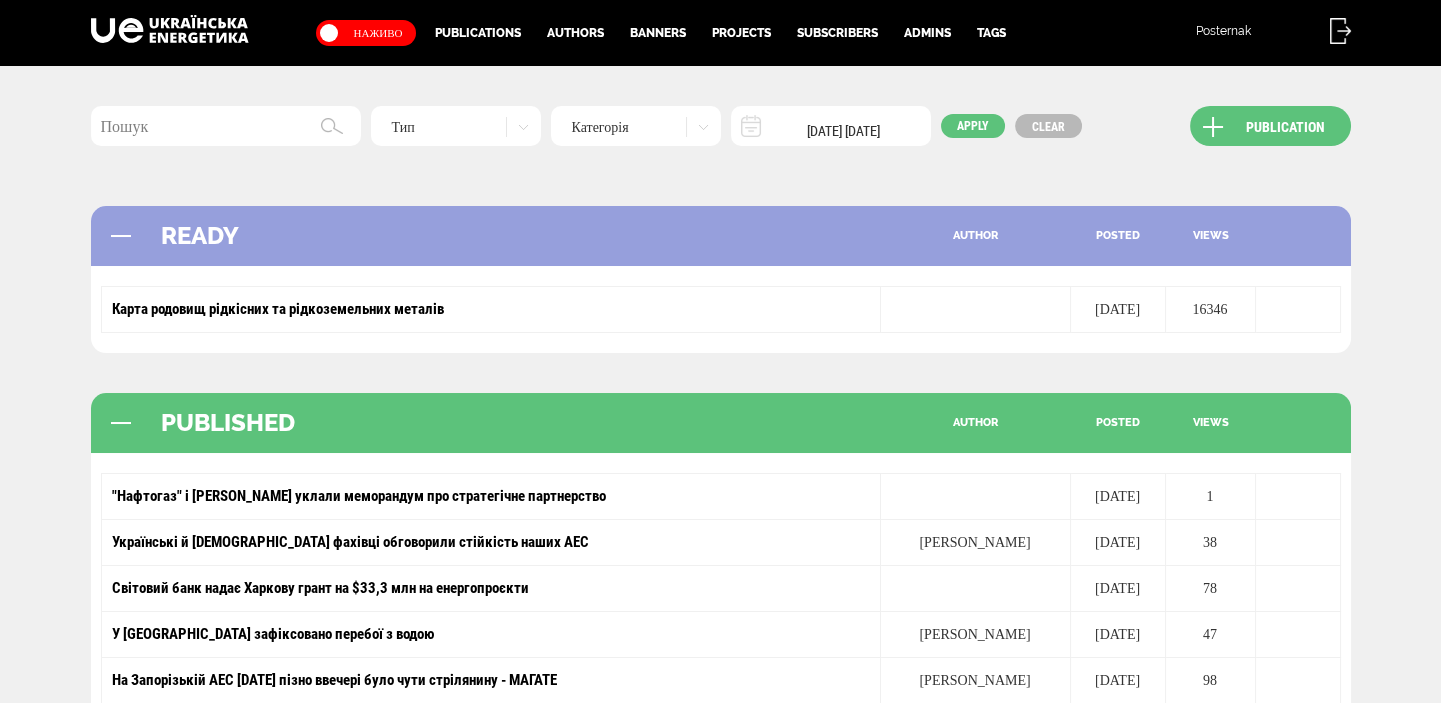 click on "Publication" at bounding box center (1270, 126) 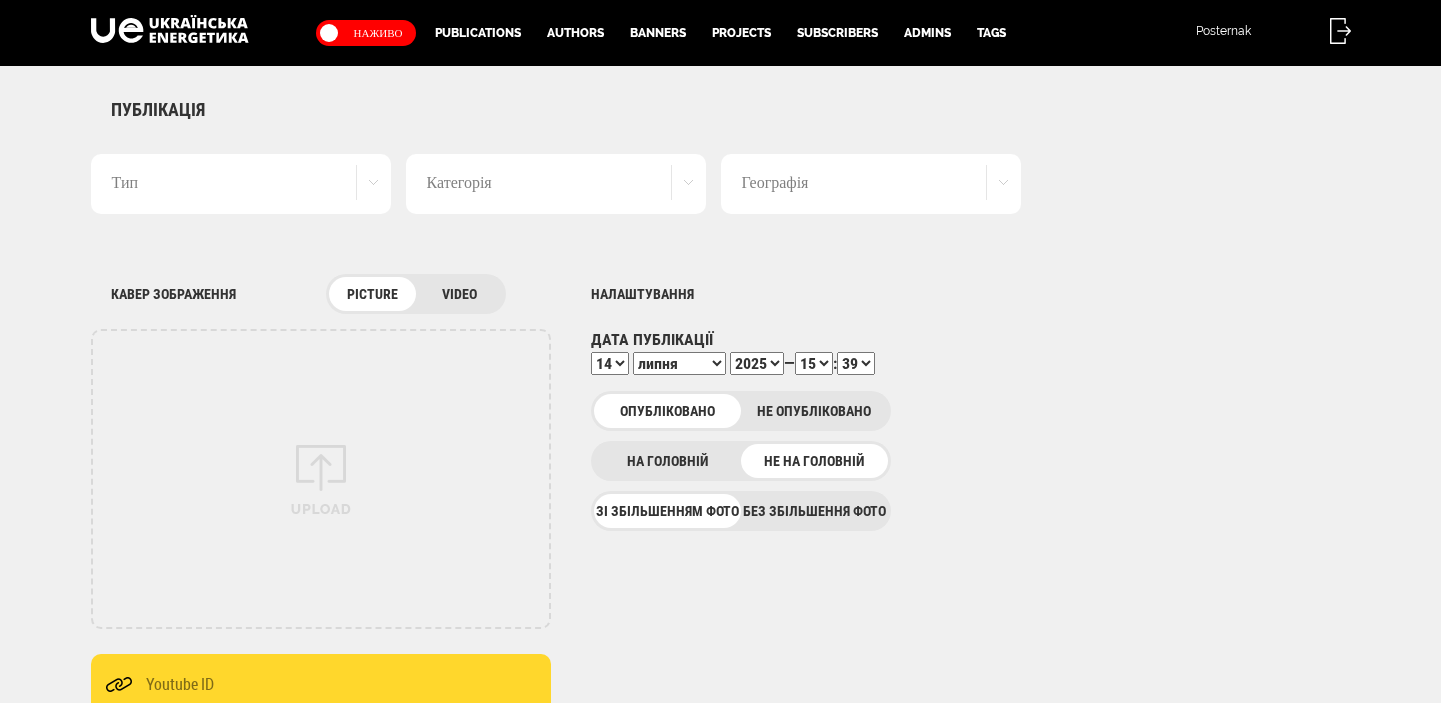 scroll, scrollTop: 0, scrollLeft: 0, axis: both 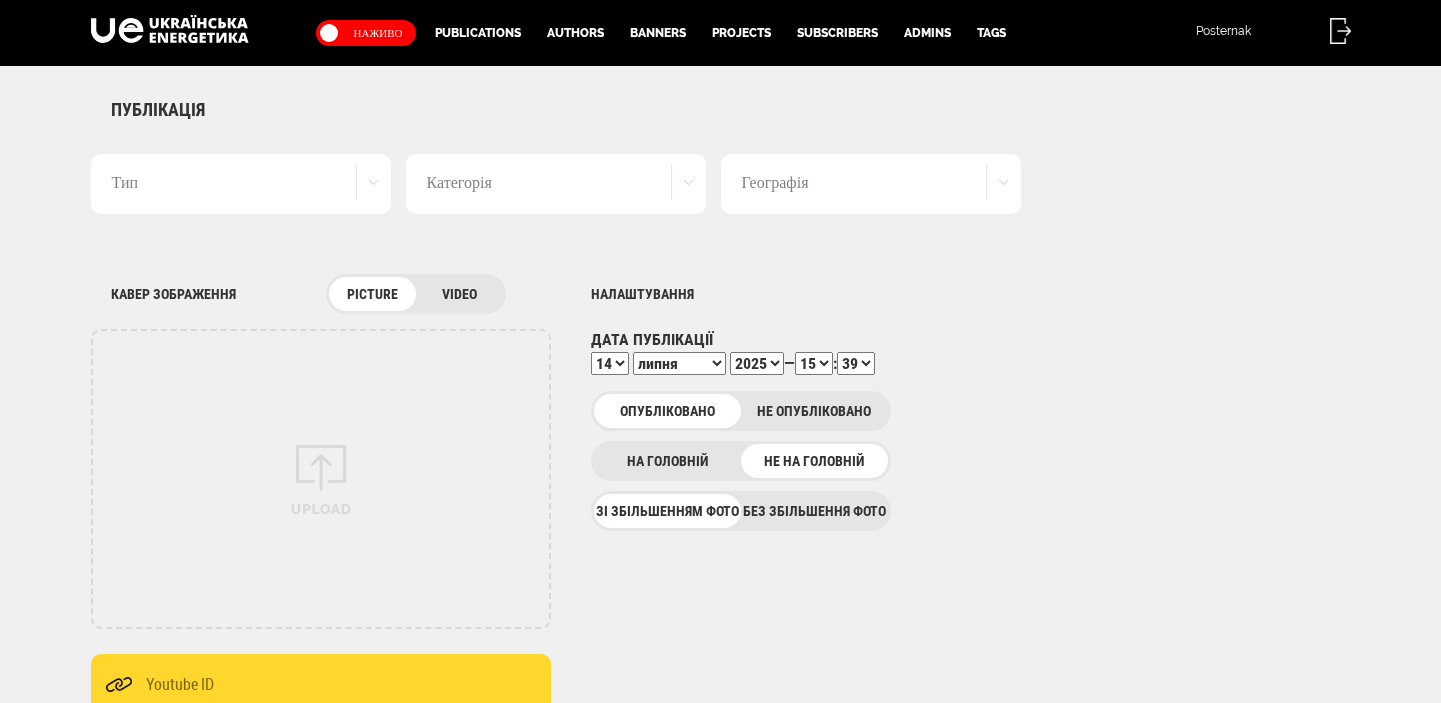 click on "Тип" at bounding box center [241, 184] 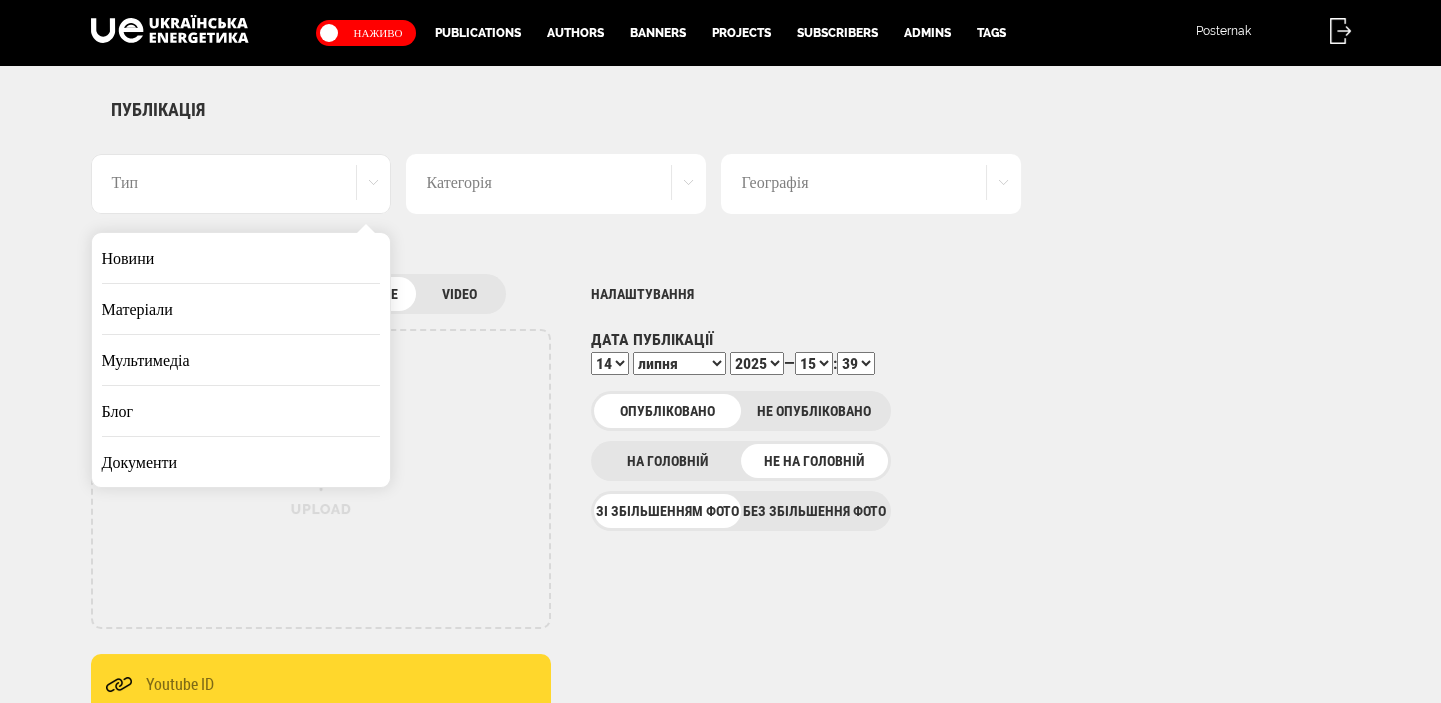 scroll, scrollTop: 0, scrollLeft: 0, axis: both 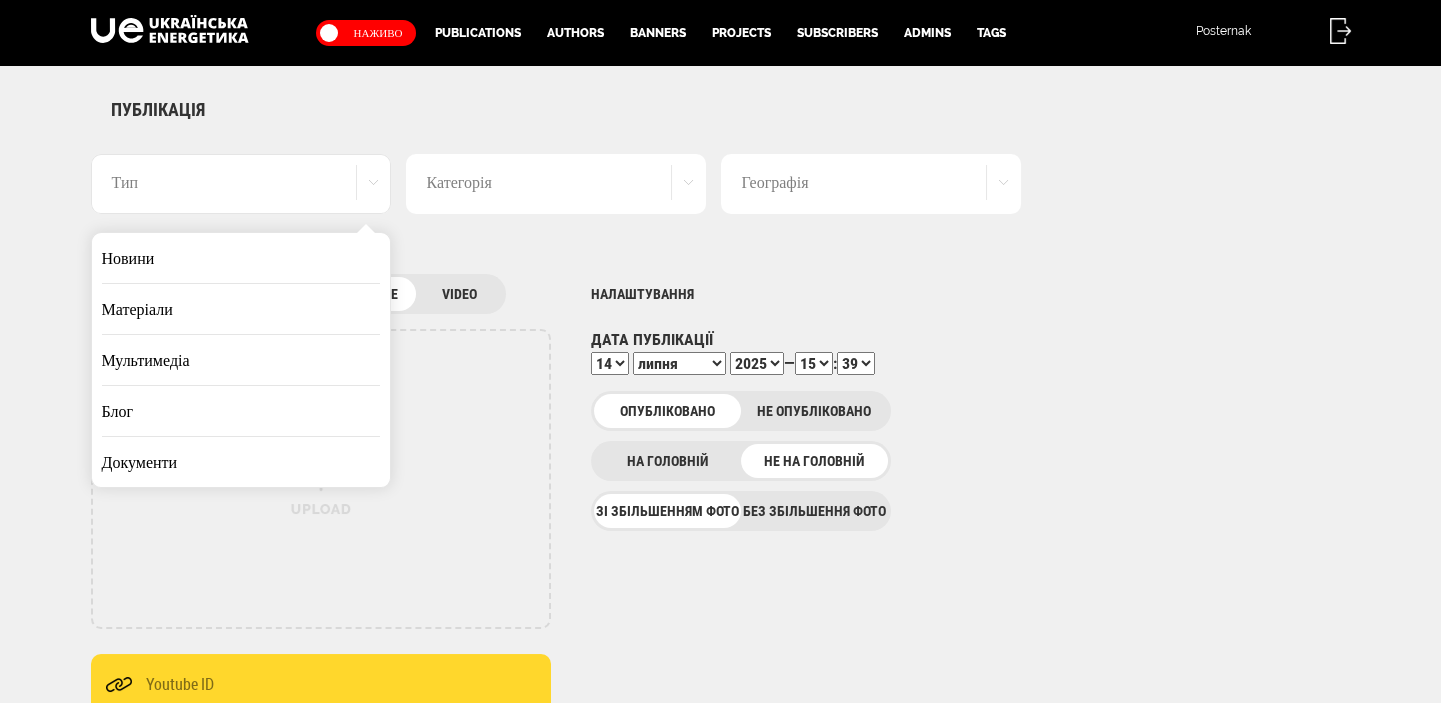 click on "Новини" at bounding box center [241, 258] 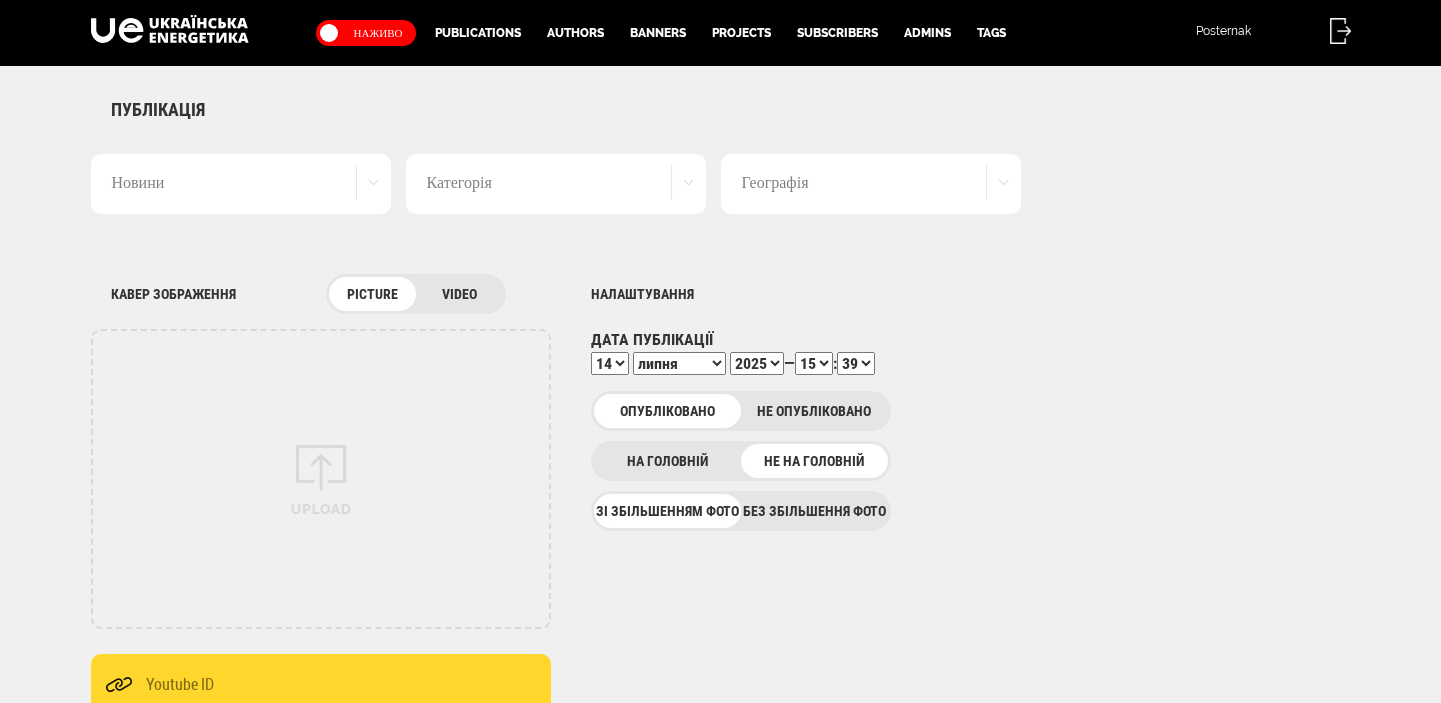 click on "Без збільшення фото" at bounding box center [814, 511] 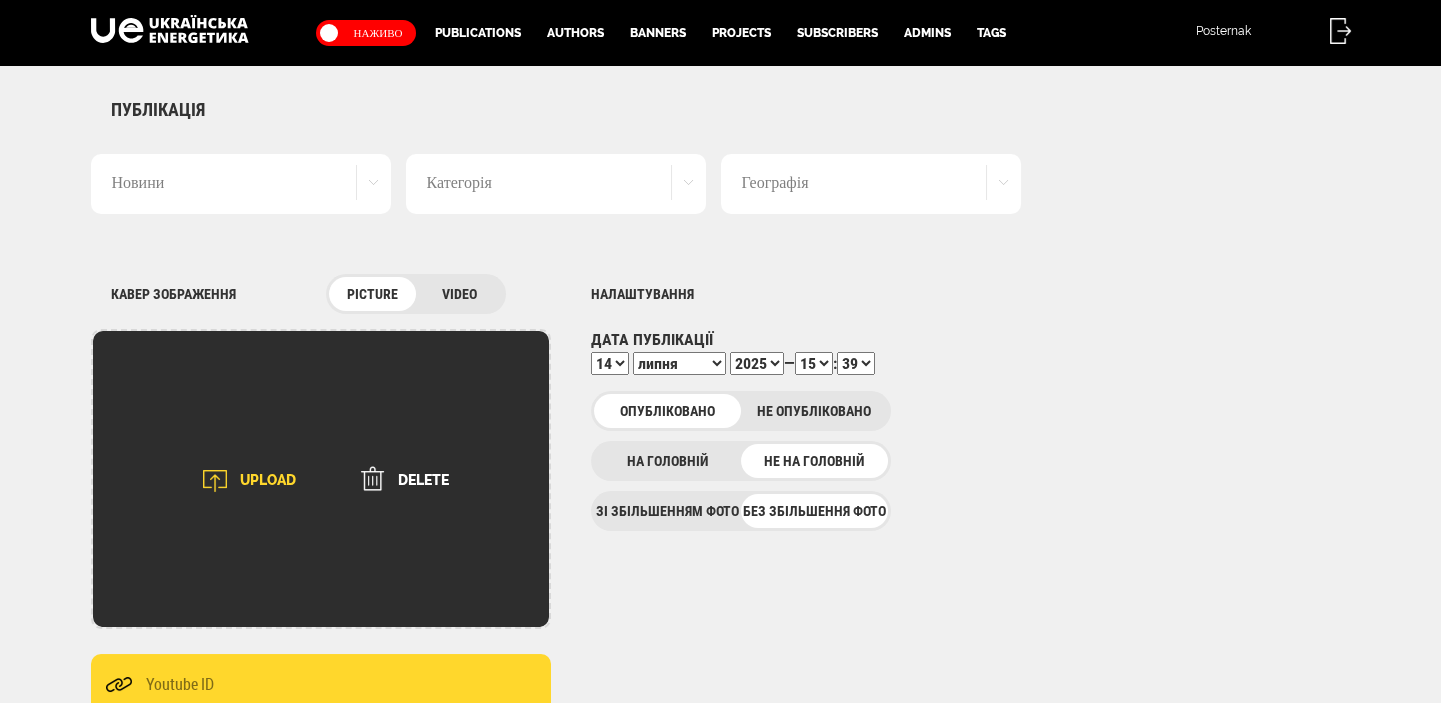 click on "UPLOAD" at bounding box center [243, 481] 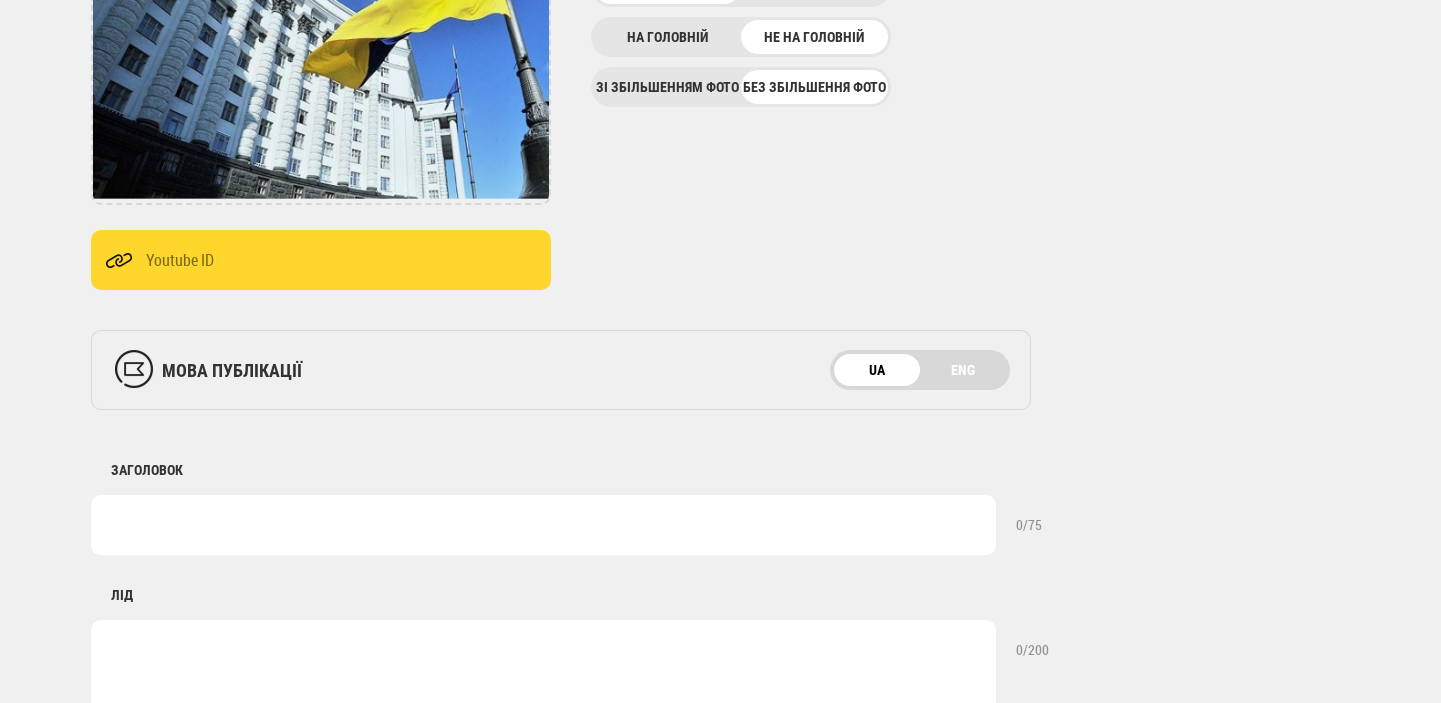 scroll, scrollTop: 848, scrollLeft: 0, axis: vertical 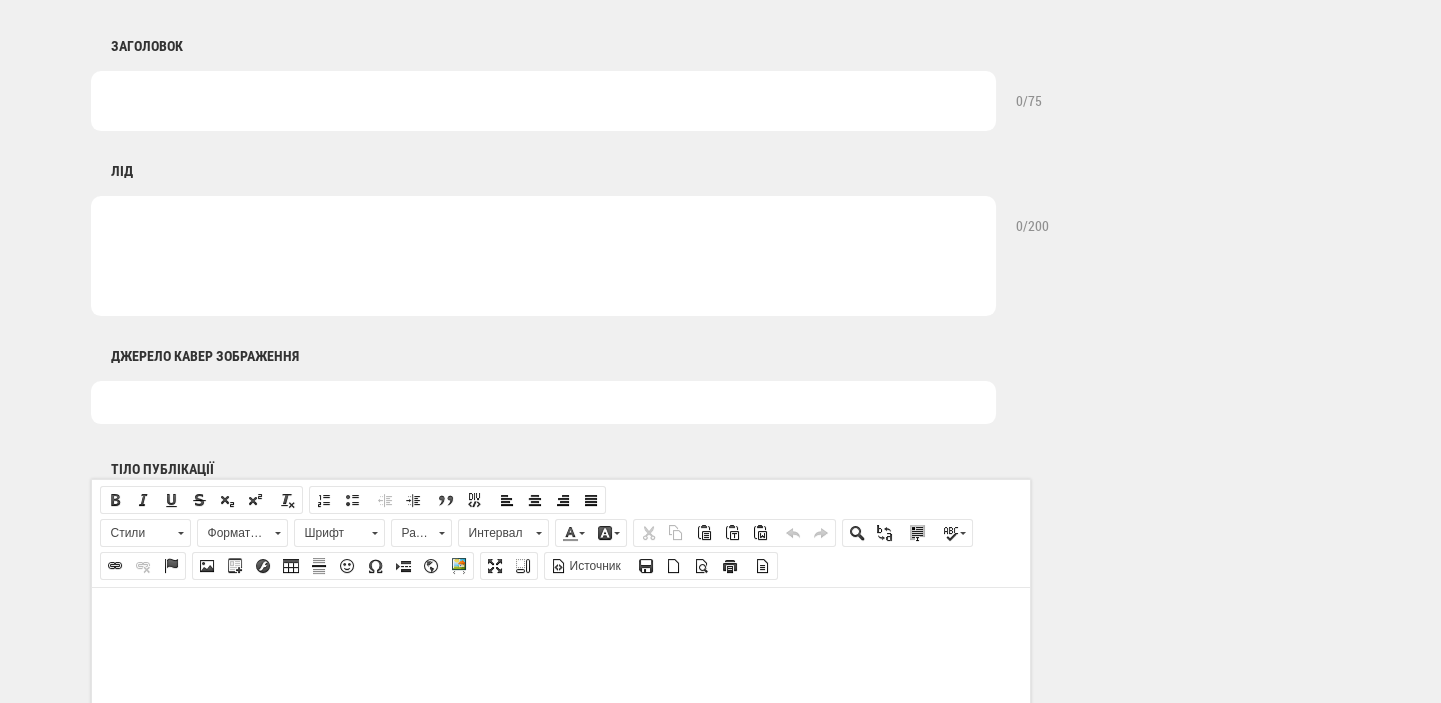 click at bounding box center [543, 402] 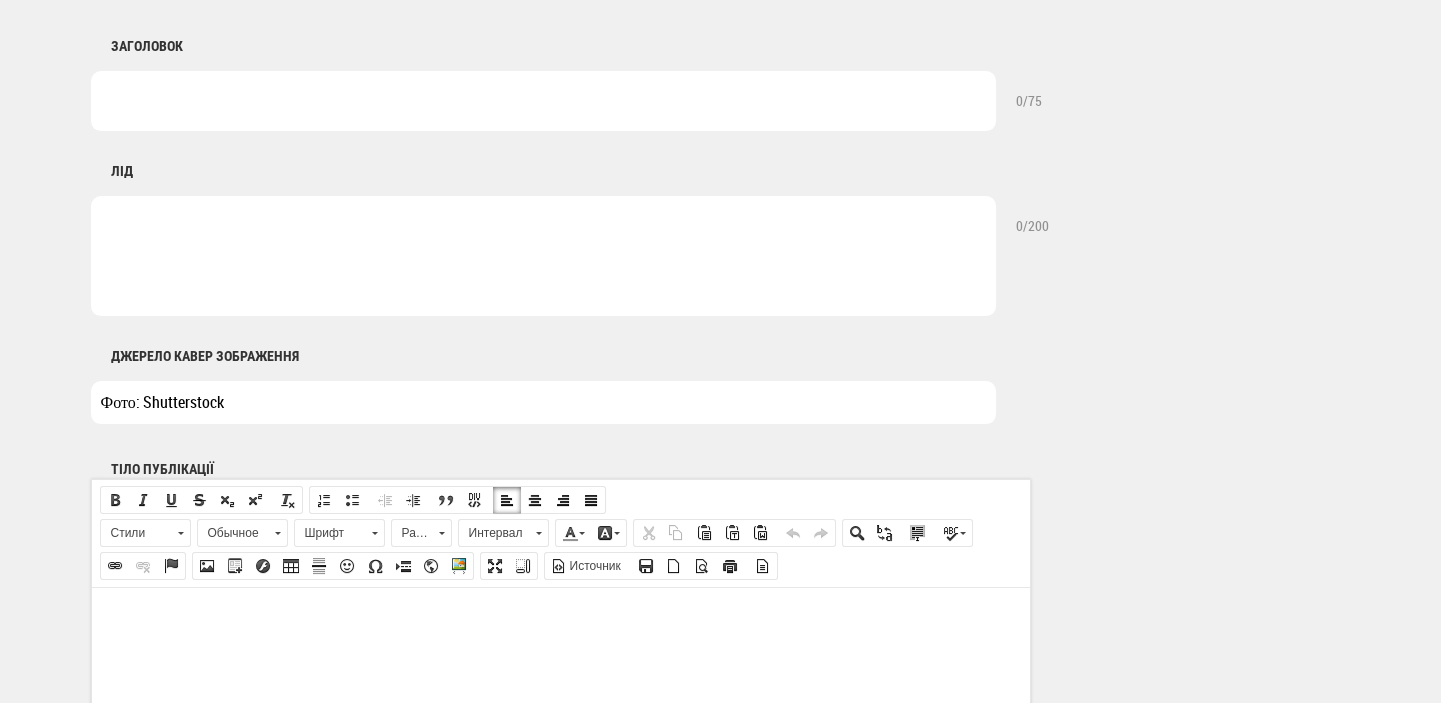 click at bounding box center (560, 617) 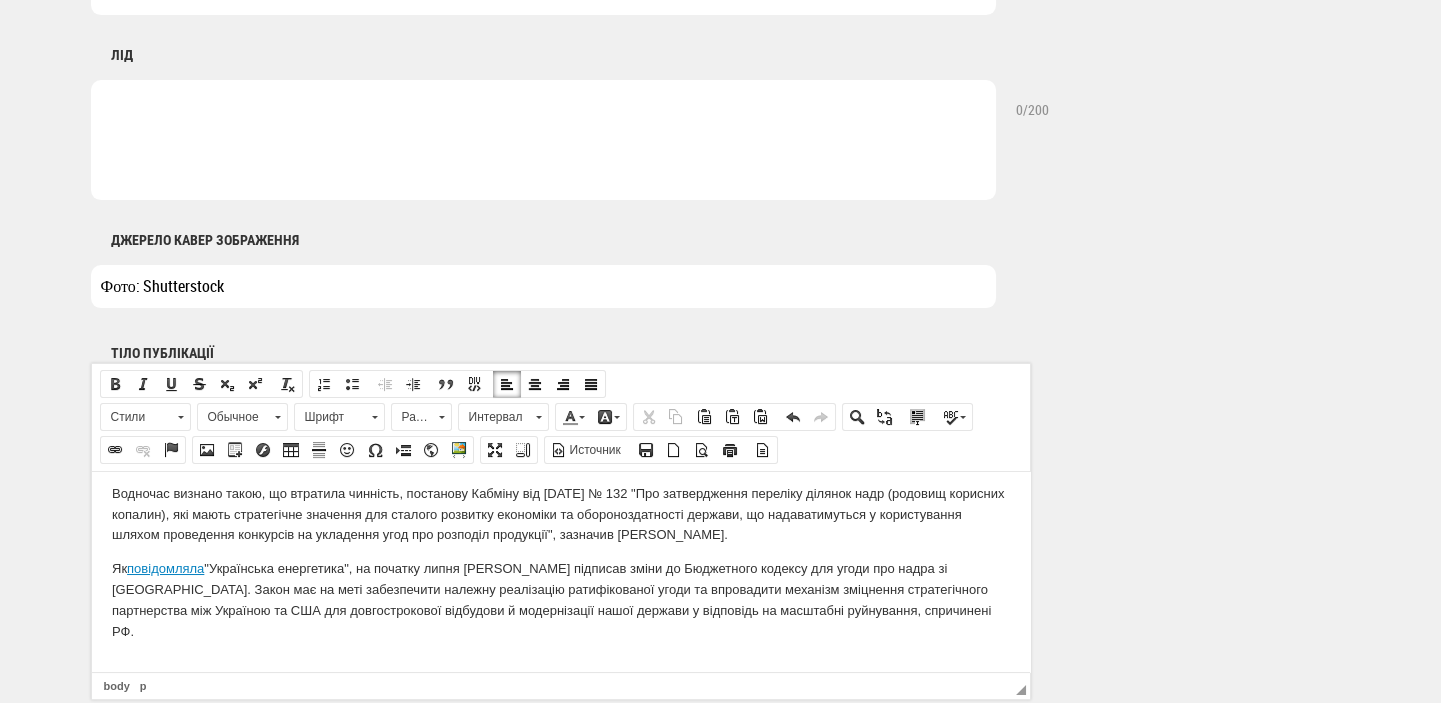 scroll, scrollTop: 305, scrollLeft: 0, axis: vertical 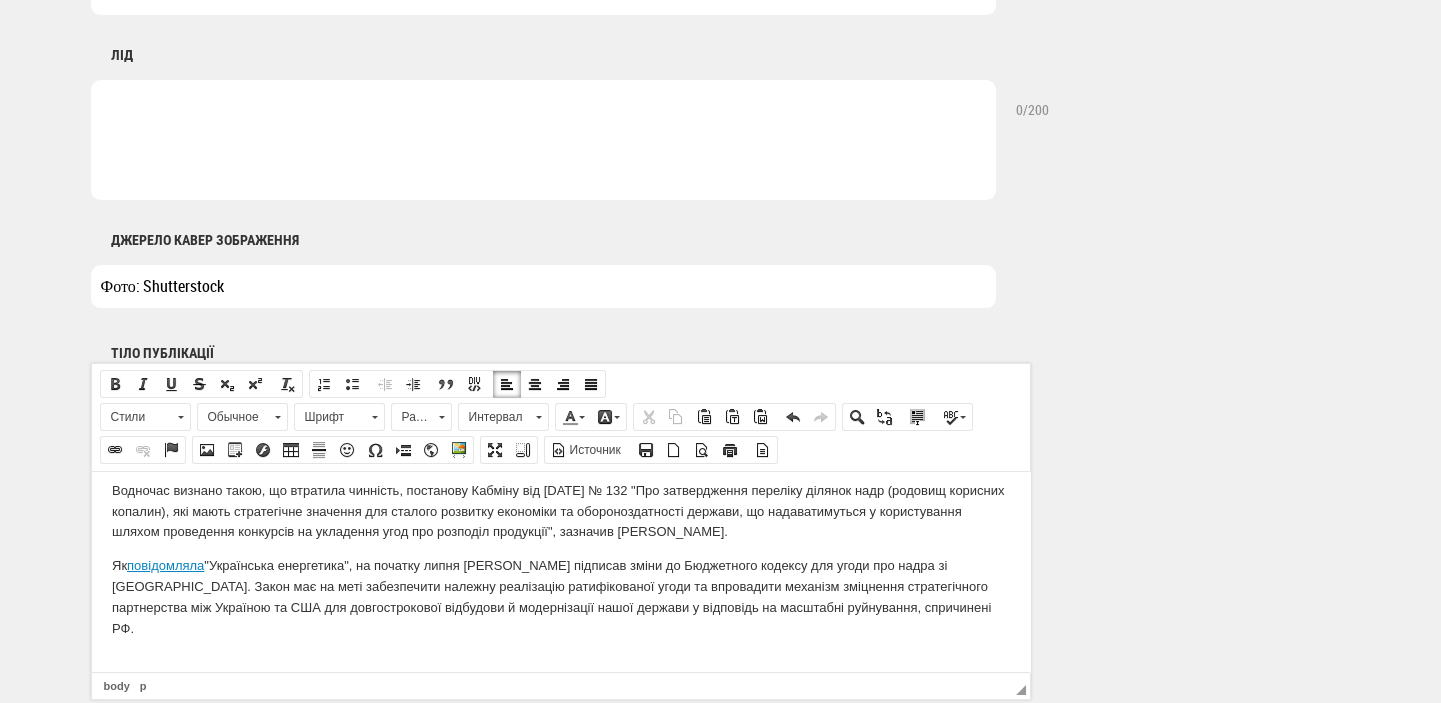 click on "Як  повідомляла  "Українська енергетика", на початку липня [PERSON_NAME] підписав зміни до Бюджетного кодексу для угоди про надра зі [GEOGRAPHIC_DATA]. Закон має на меті забезпечити належну реалізацію ратифікованої угоди та впровадити механізм зміцнення стратегічного партнерства між Україною та США для довгострокової відбудови й модернізації нашої держави у відповідь на масштабні руйнування, спричинені РФ." at bounding box center (560, 596) 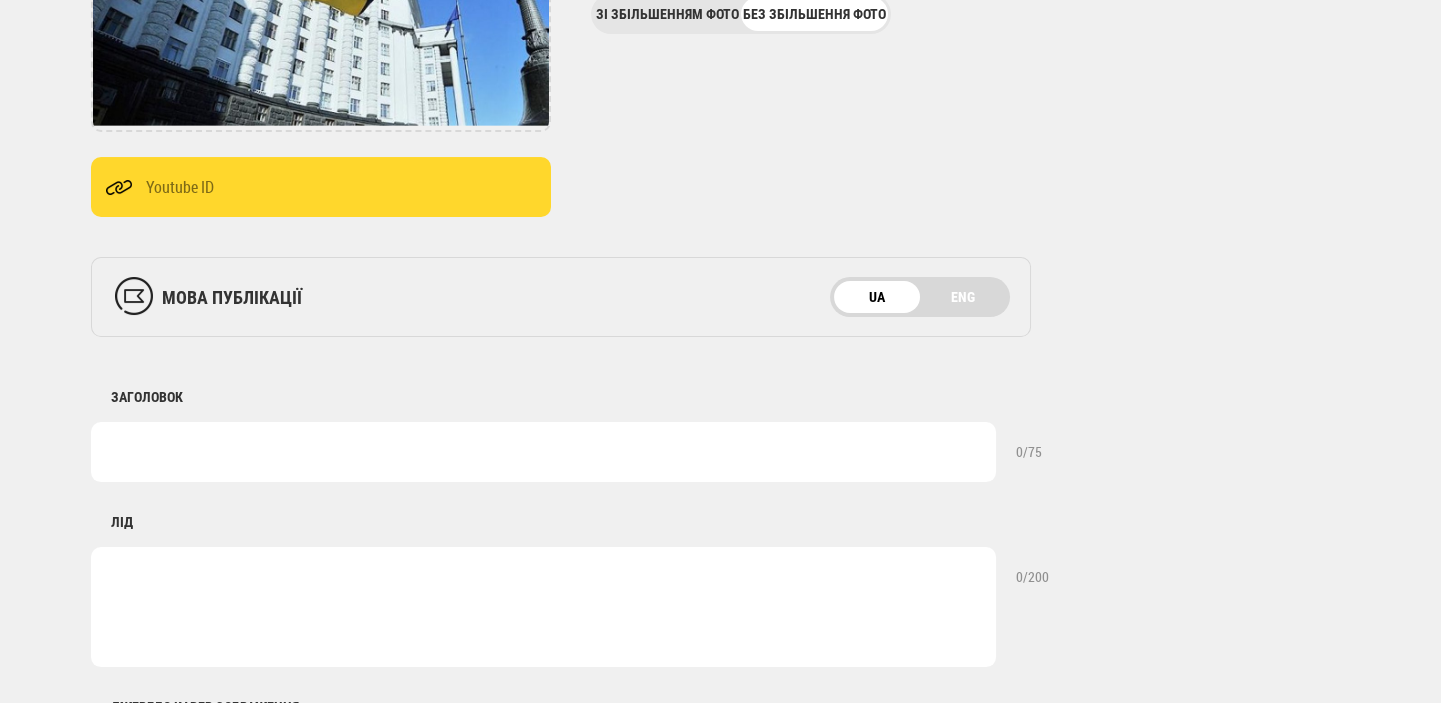 scroll, scrollTop: 964, scrollLeft: 0, axis: vertical 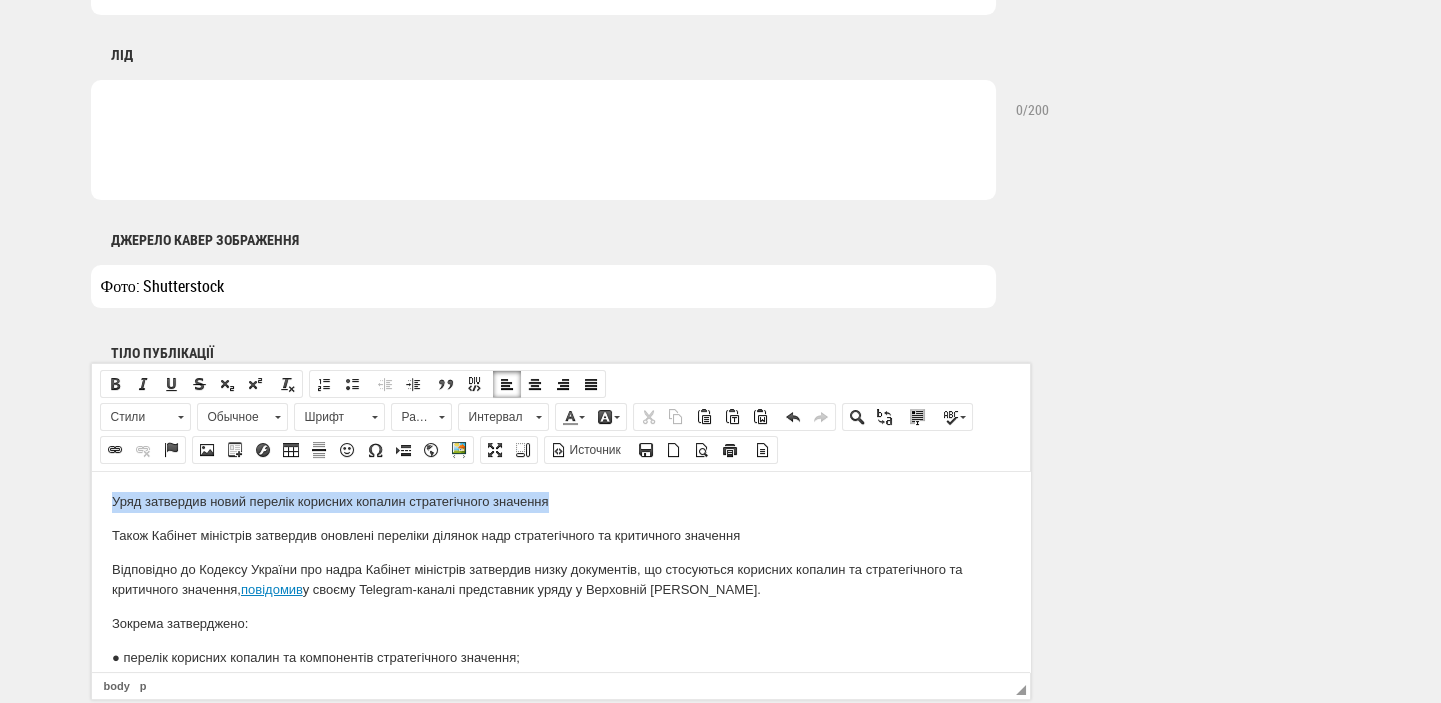 drag, startPoint x: 571, startPoint y: 504, endPoint x: 20, endPoint y: 488, distance: 551.23224 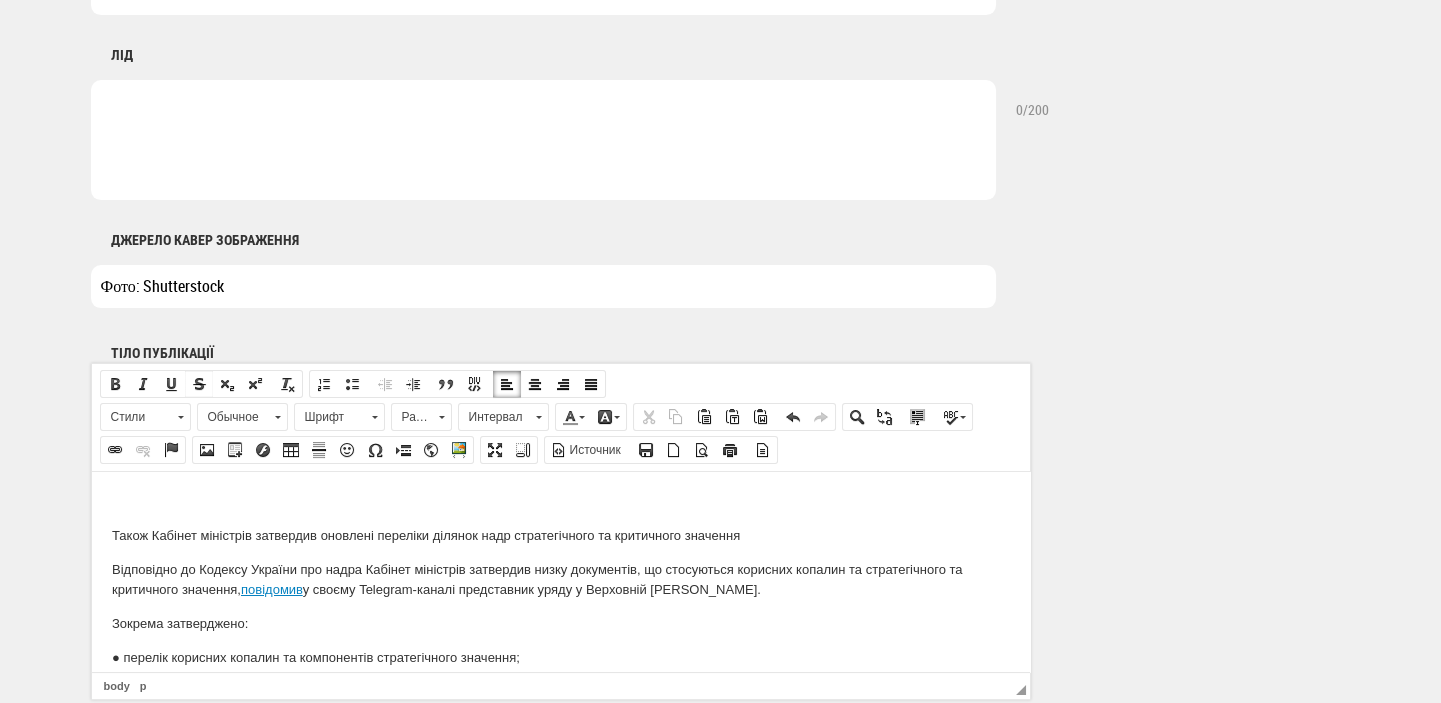 scroll, scrollTop: 540, scrollLeft: 0, axis: vertical 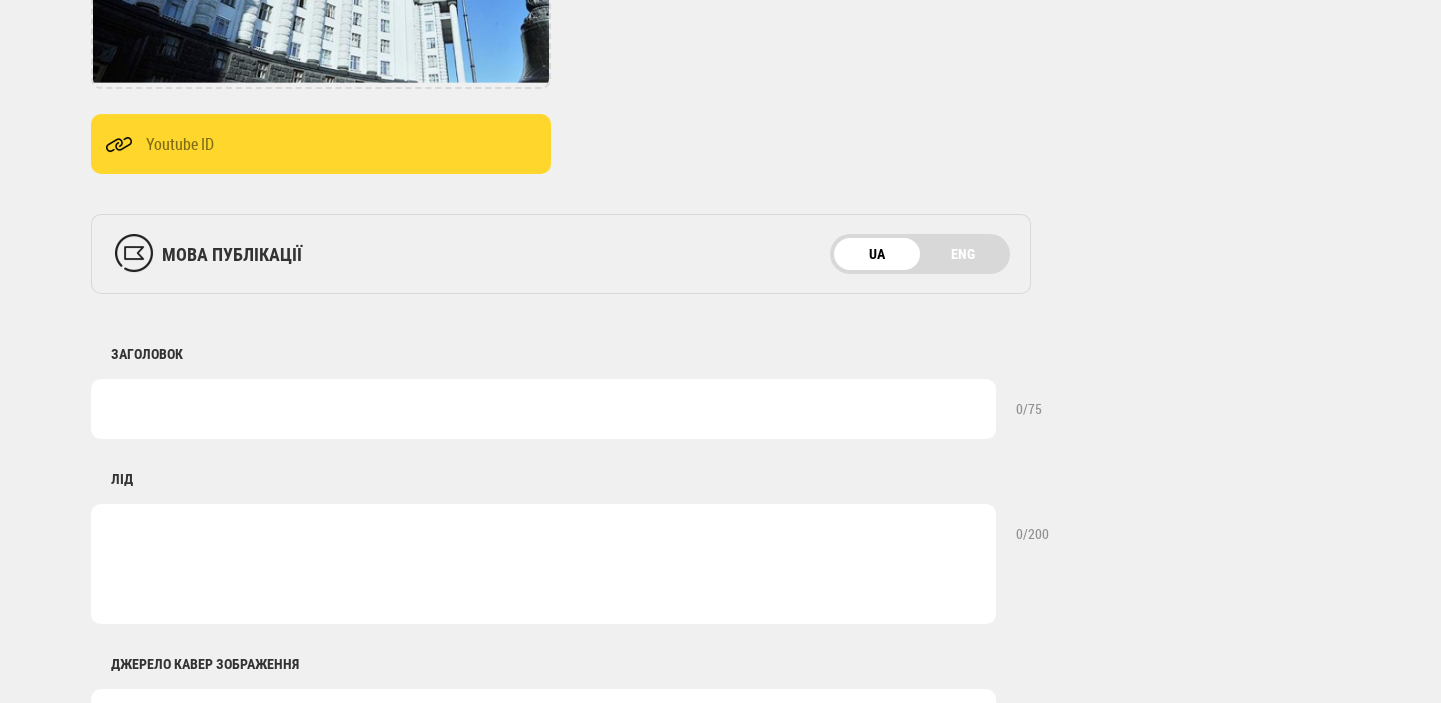 click at bounding box center (543, 409) 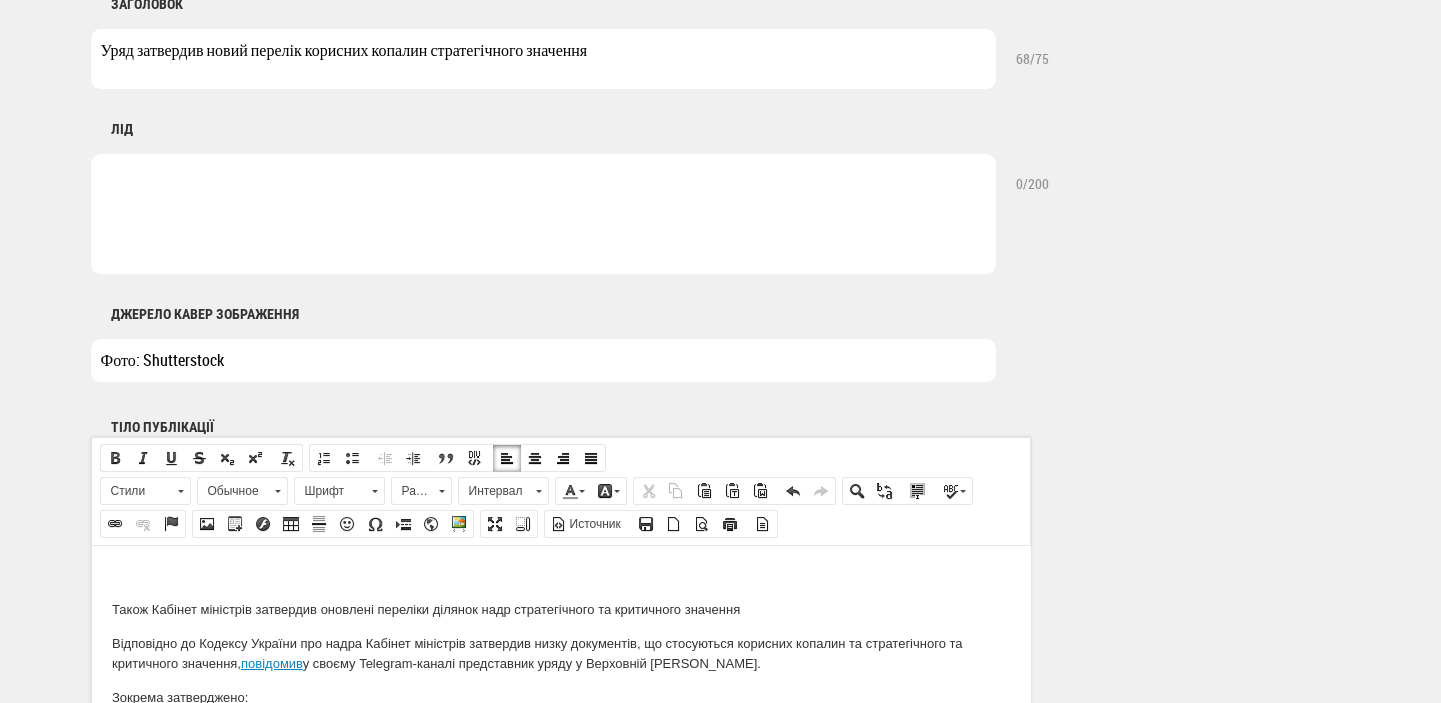 scroll, scrollTop: 964, scrollLeft: 0, axis: vertical 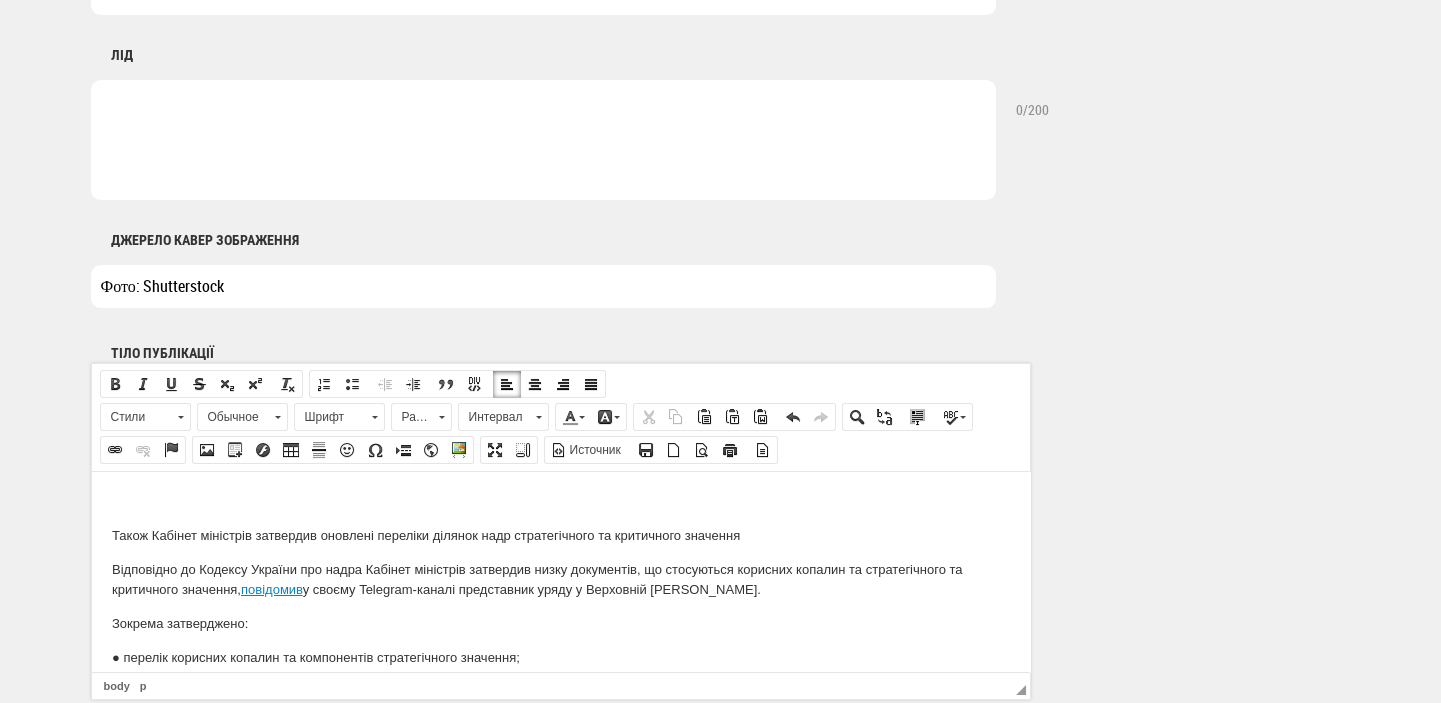 type on "Уряд затвердив новий перелік корисних копалин стратегічного значення" 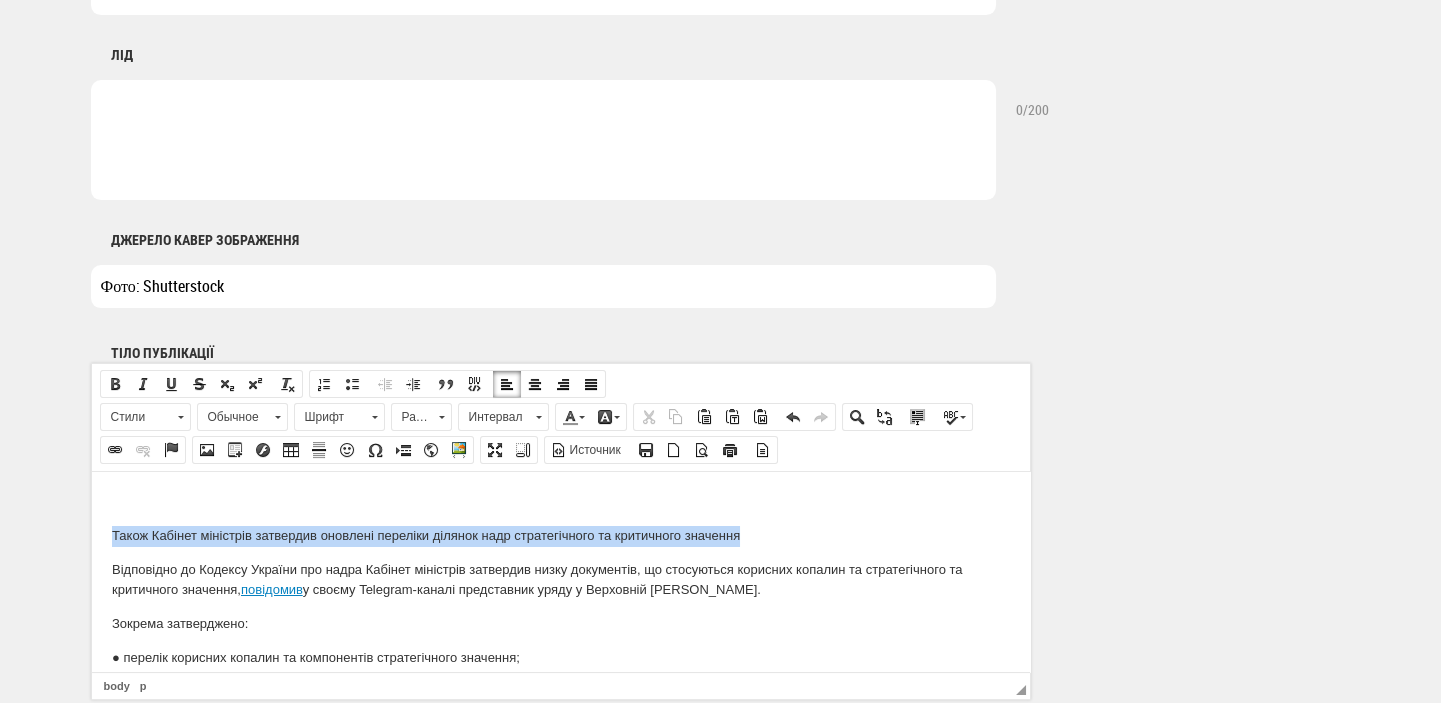 drag, startPoint x: 769, startPoint y: 527, endPoint x: -1, endPoint y: 539, distance: 770.0935 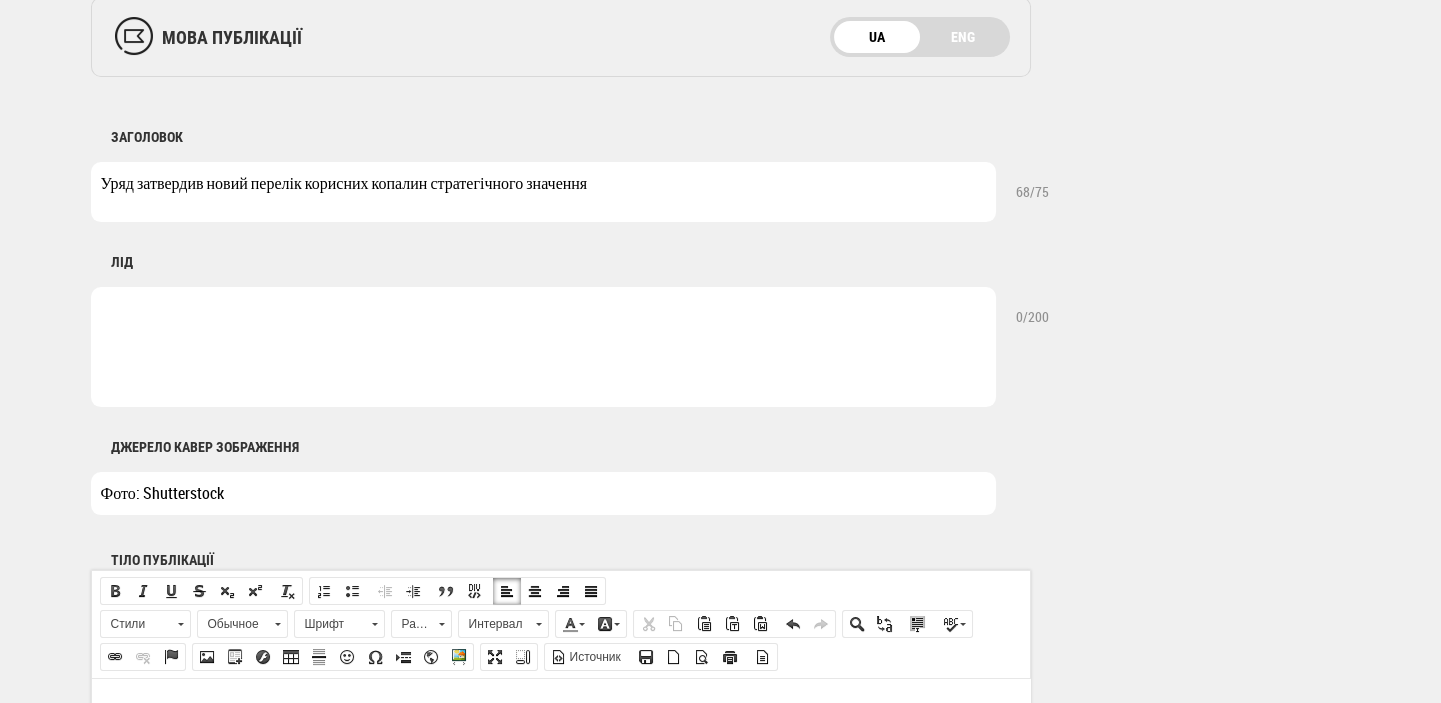 scroll, scrollTop: 752, scrollLeft: 0, axis: vertical 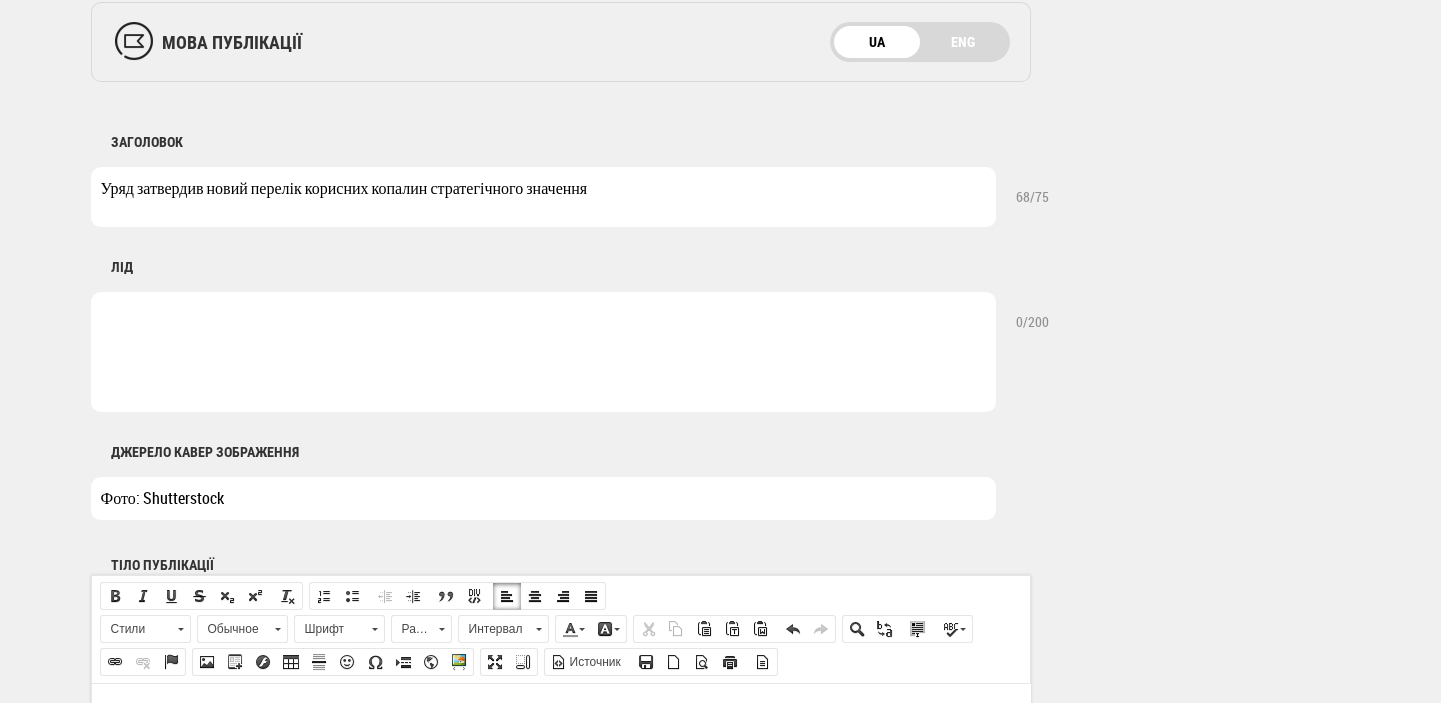 click at bounding box center (543, 352) 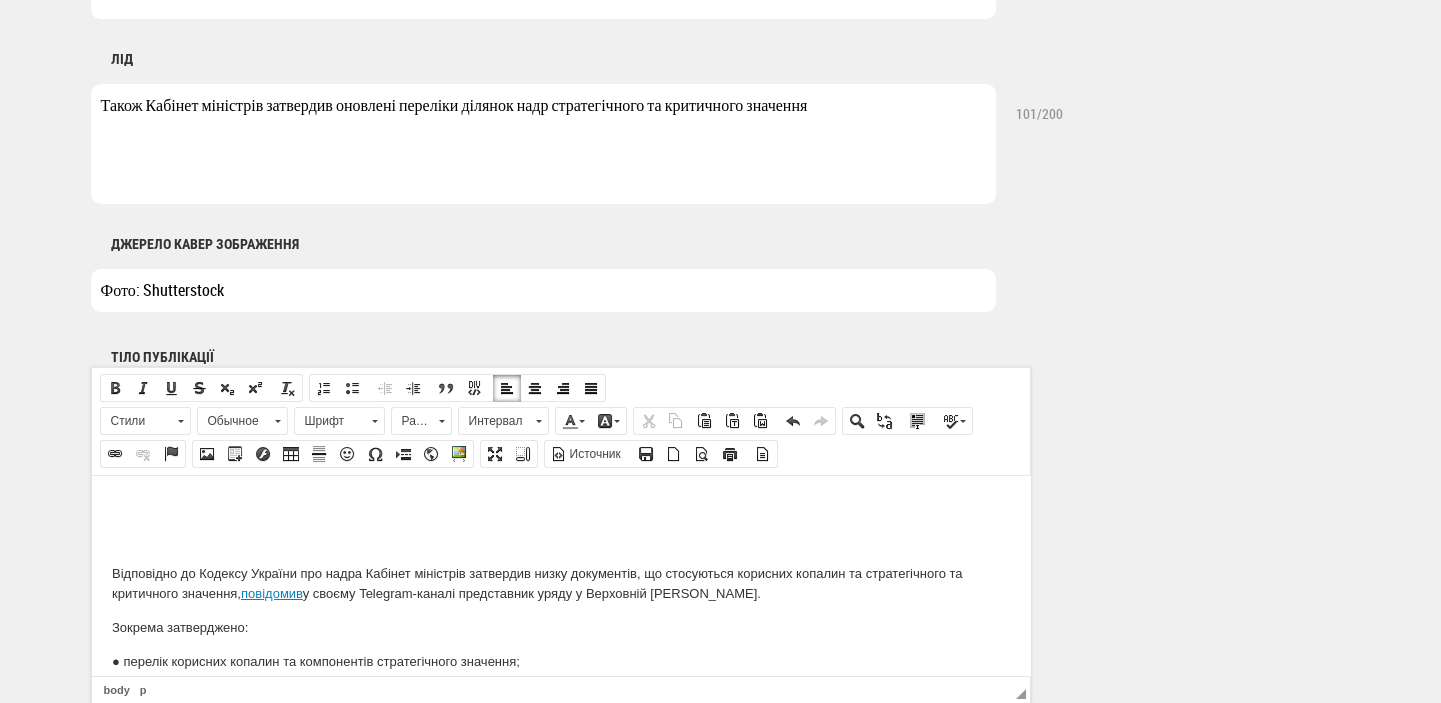 scroll, scrollTop: 964, scrollLeft: 0, axis: vertical 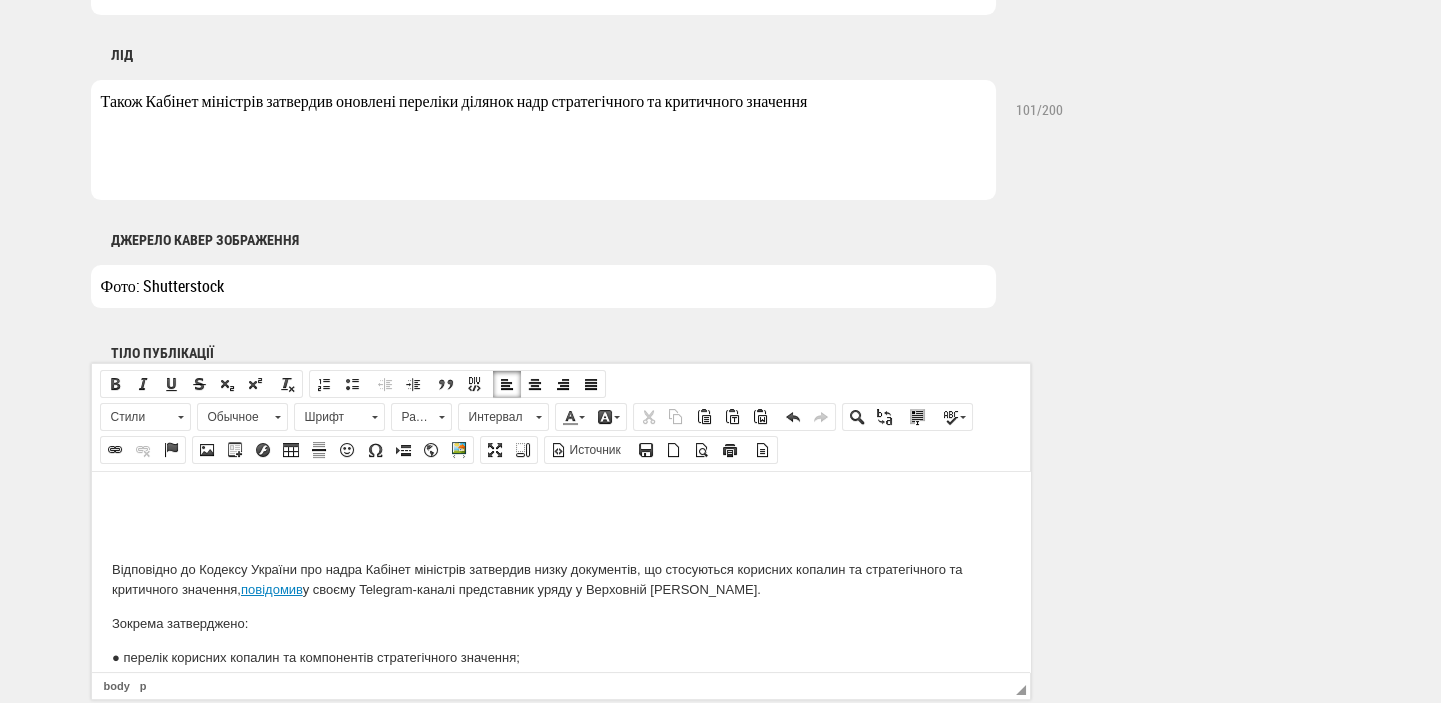 type on "Також Кабінет міністрів затвердив оновлені переліки ділянок надр стратегічного та критичного значення" 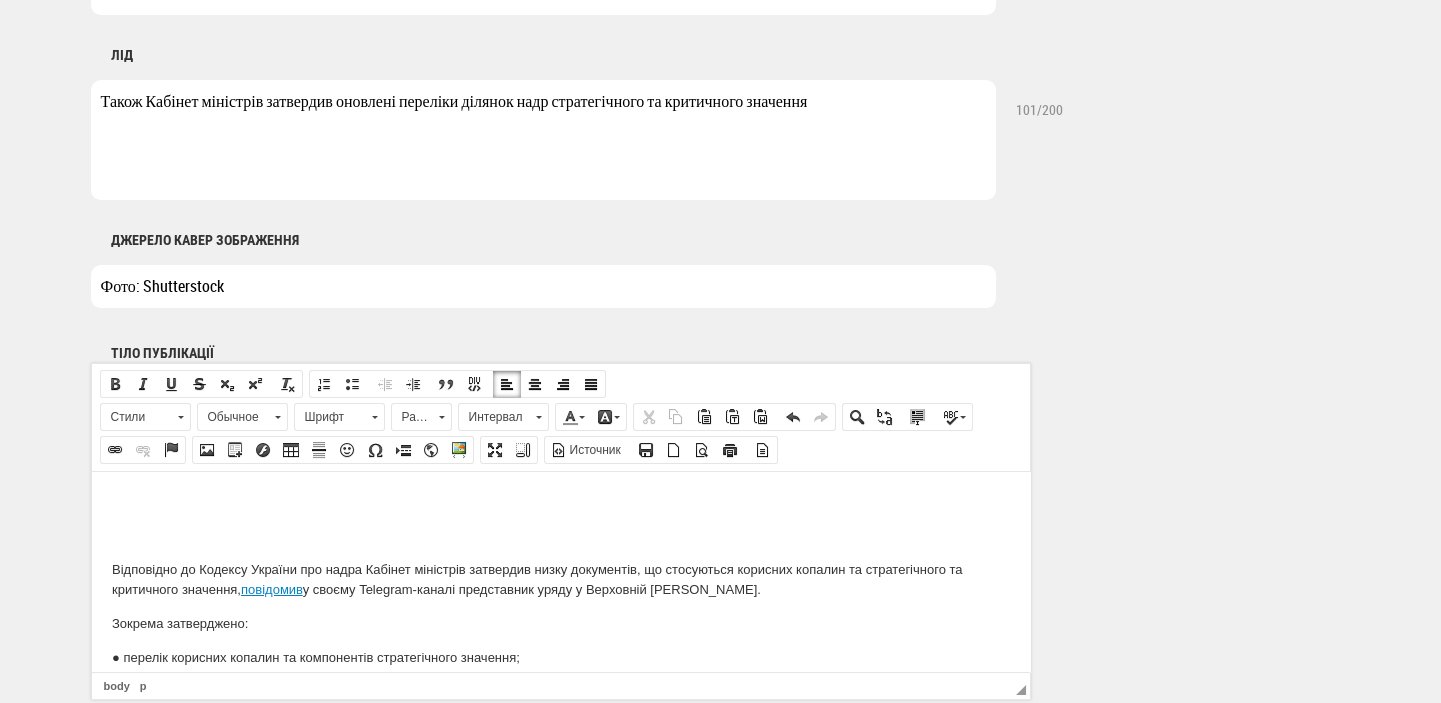 click on "Відповідно до Кодексу України про надра Кабінет міністрів затвердив низку документів, що стосуються корисних копалин та стратегічного та критичного значення,  повідомив  у своєму Telegram-каналі представник уряду у Верховній Раді [PERSON_NAME]. Зокрема затверджено: ● перелік корисних копалин та компонентів стратегічного значення; ● перелік корисних копалин та компонентів критичного значення; Як  повідомляла" at bounding box center [560, 717] 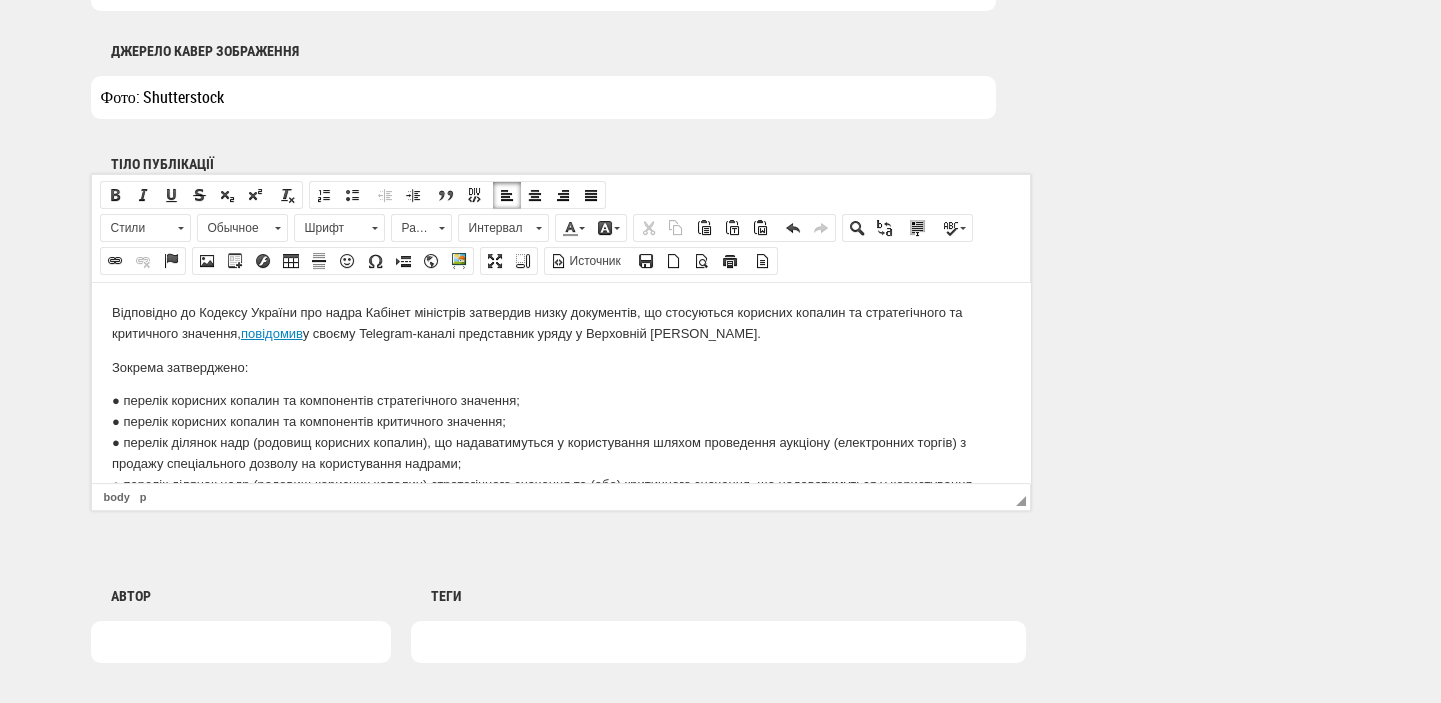 scroll, scrollTop: 1177, scrollLeft: 0, axis: vertical 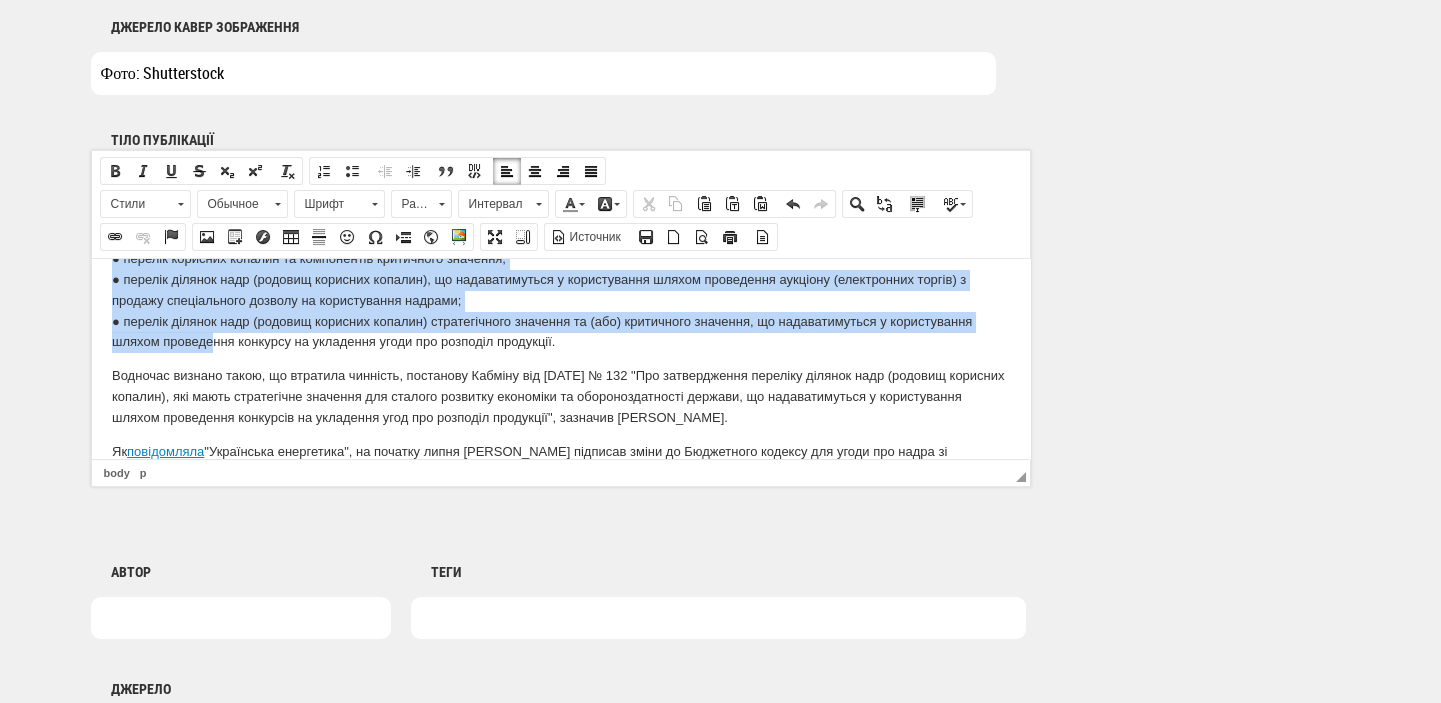 drag, startPoint x: 119, startPoint y: 374, endPoint x: 208, endPoint y: 342, distance: 94.57801 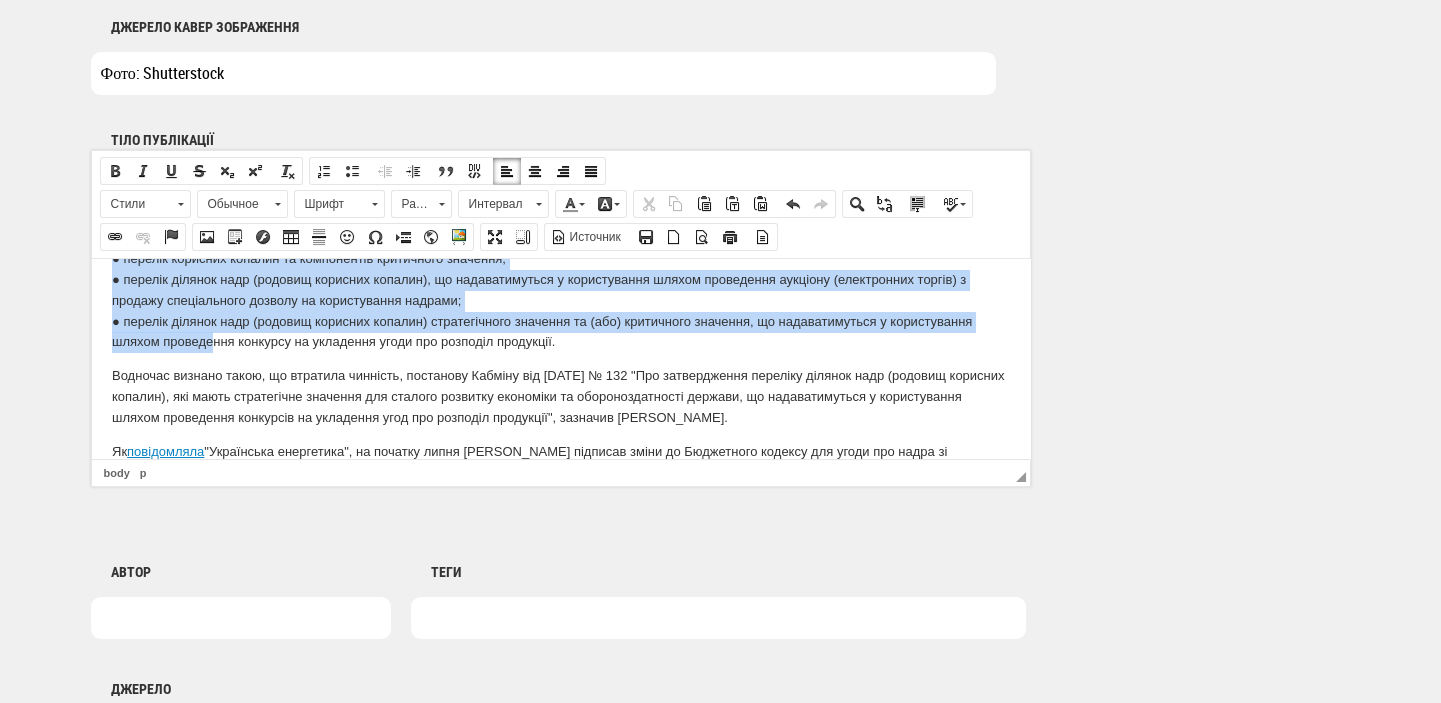 click on "● перелік корисних копалин та компонентів стратегічного значення; ● перелік корисних копалин та компонентів критичного значення; ● перелік ділянок надр (родовищ корисних копалин), що надаватимуться у користування шляхом проведення аукціону (електронних торгів) з продажу спеціального дозволу на користування надрами; ● перелік ділянок надр (родовищ корисних копалин) стратегічного значення та (або) критичного значення, що надаватимуться у користування шляхом проведення конкурсу на укладення угоди про розподіл продукції." at bounding box center [560, 289] 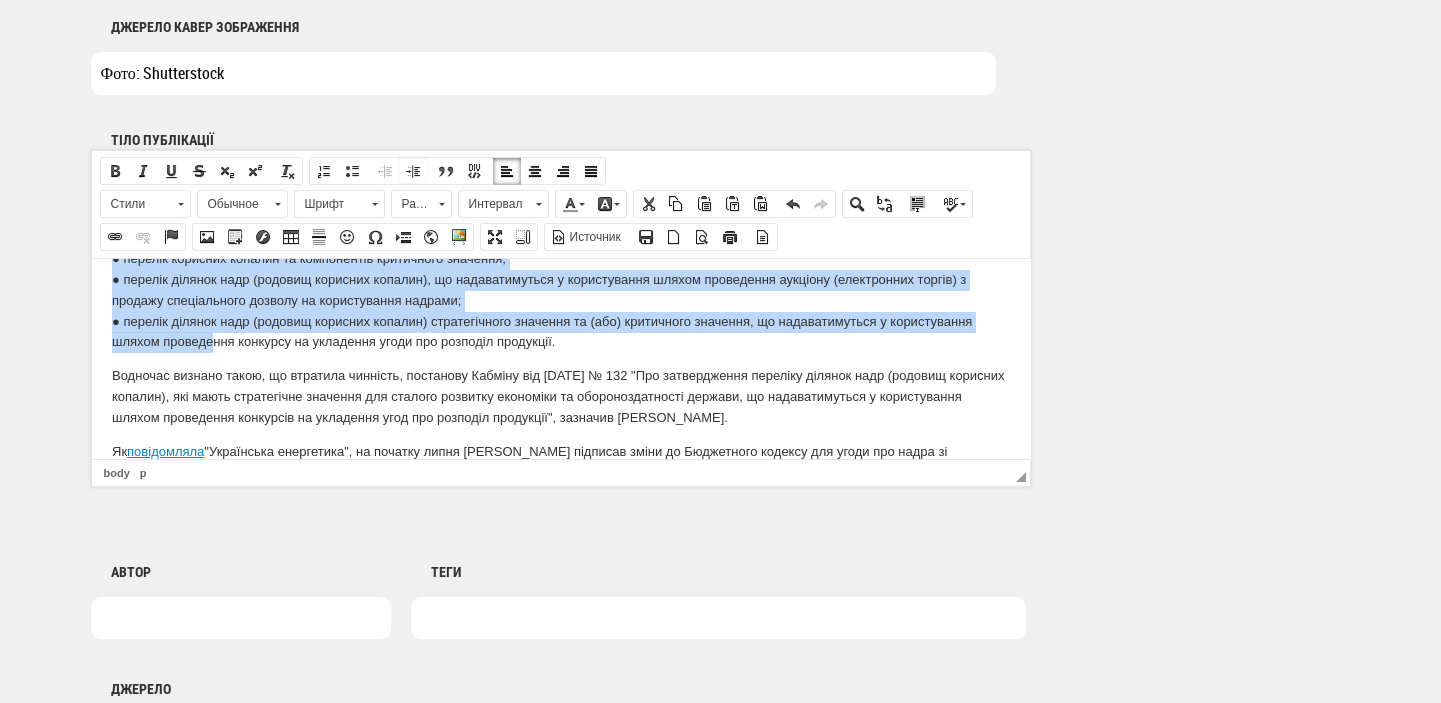 click at bounding box center (413, 171) 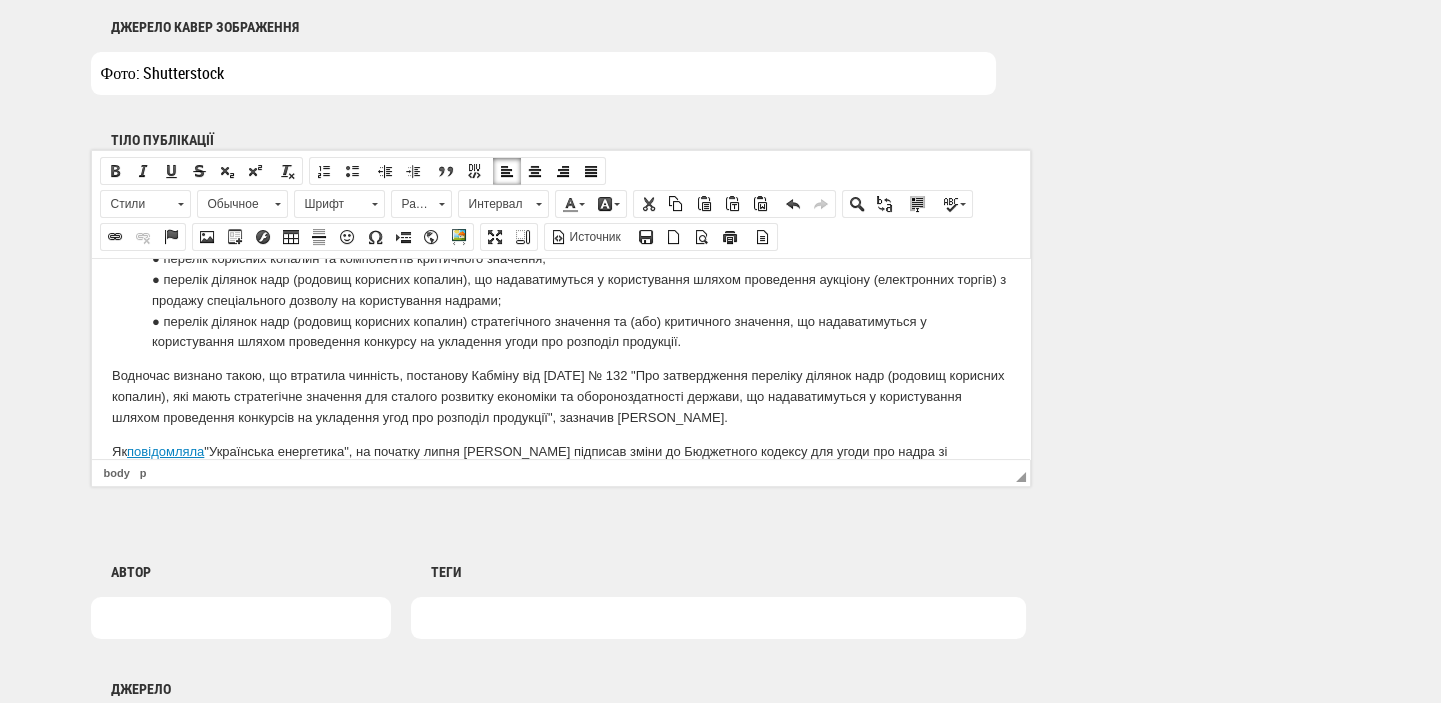 click on "Водночас визнано такою, що втратила чинність, постанову Кабміну від [DATE] № 132 "Про затвердження переліку ділянок надр (родовищ корисних копалин), які мають стратегічне значення для сталого розвитку економіки та обороноздатності держави, що надаватимуться у користування шляхом проведення конкурсів на укладення угод про розподіл продукції", зазначив [PERSON_NAME]." at bounding box center [560, 396] 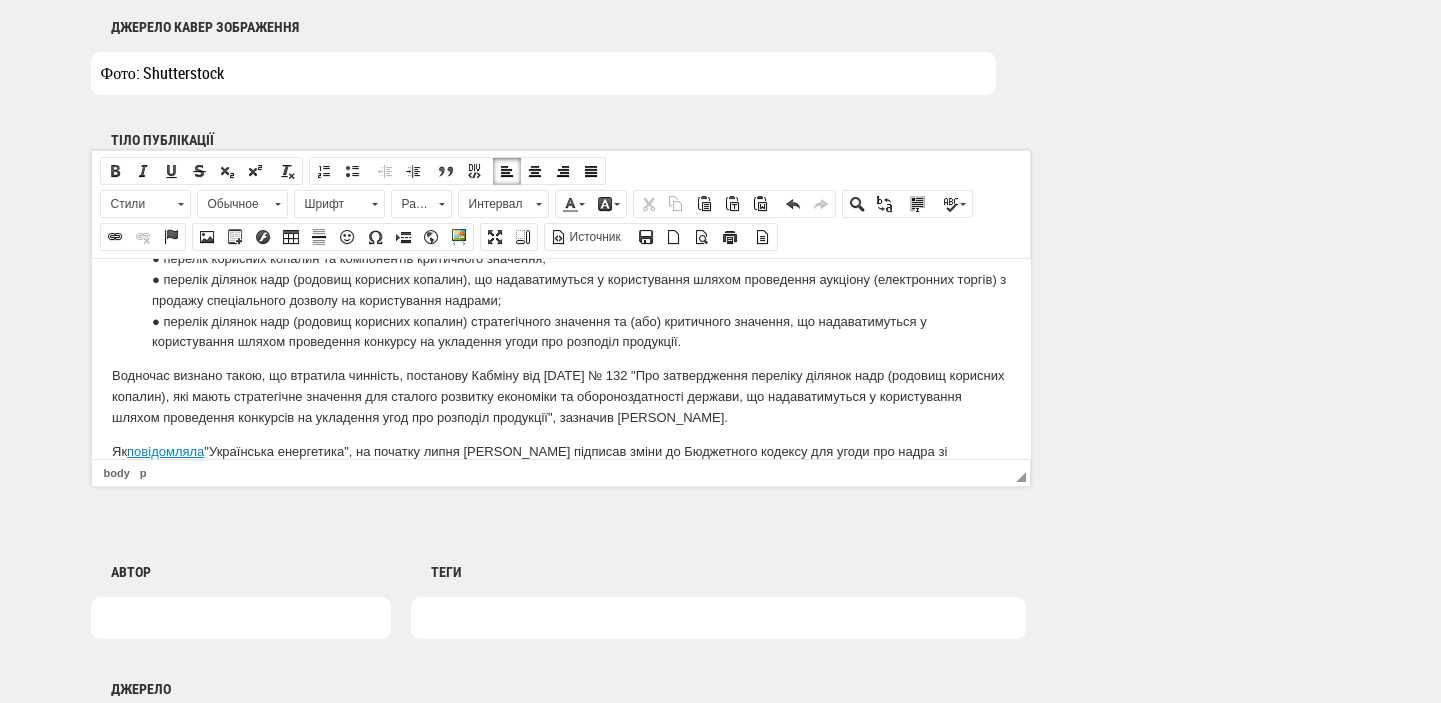 scroll, scrollTop: 203, scrollLeft: 0, axis: vertical 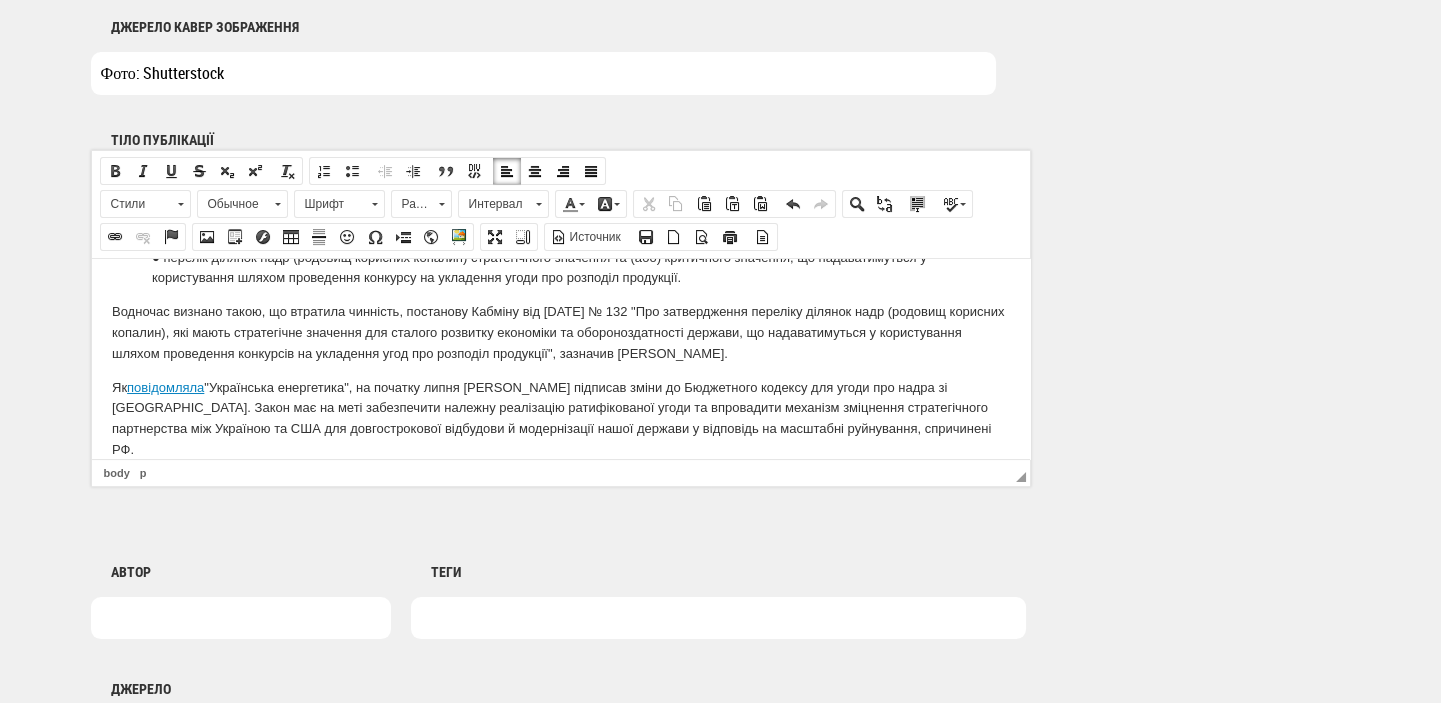 click at bounding box center [718, 618] 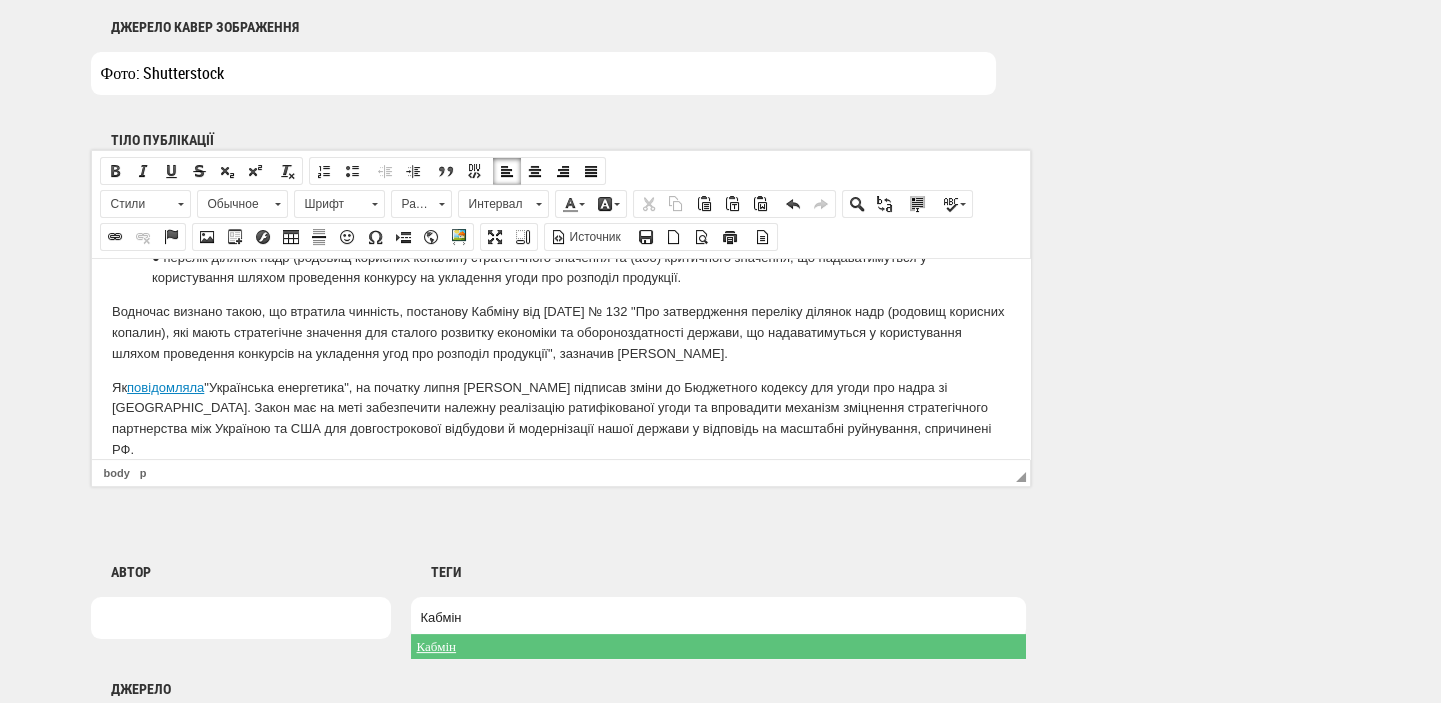 type on "Кабмін" 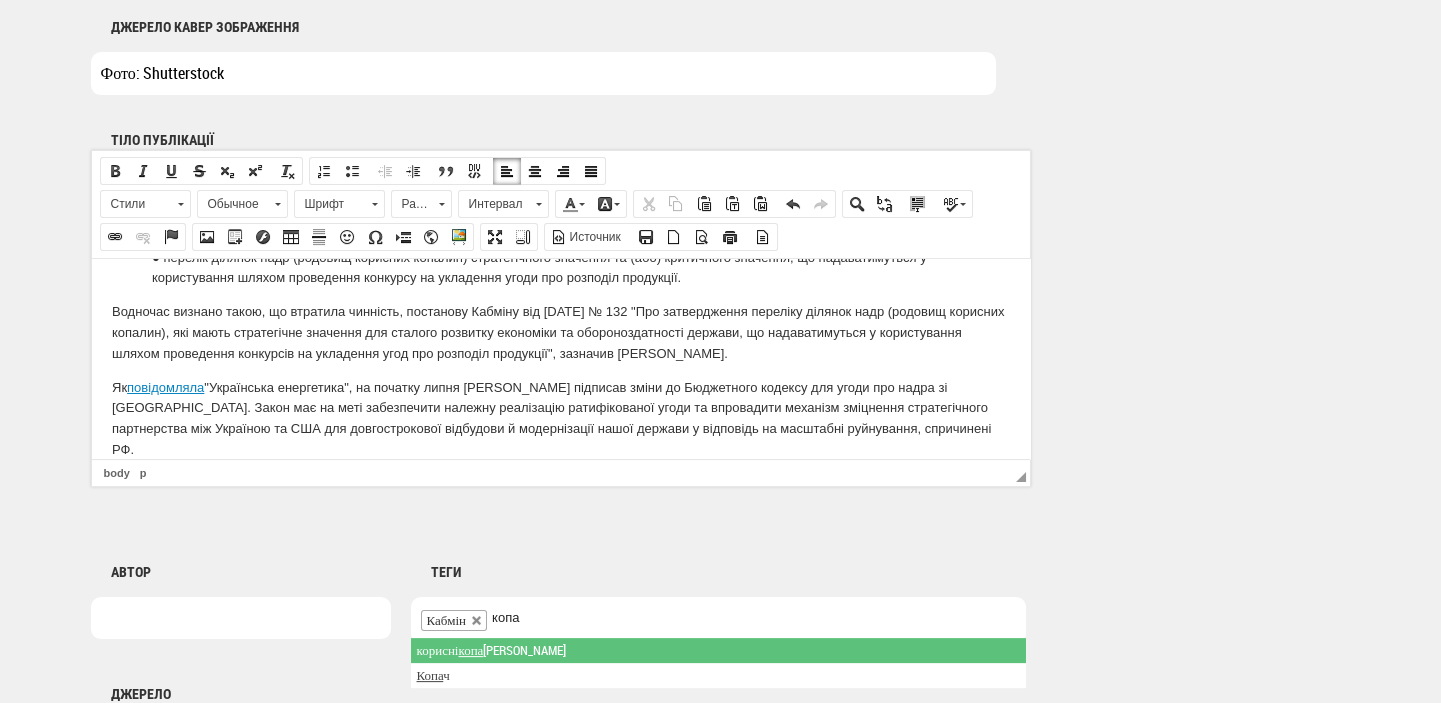 type on "копа" 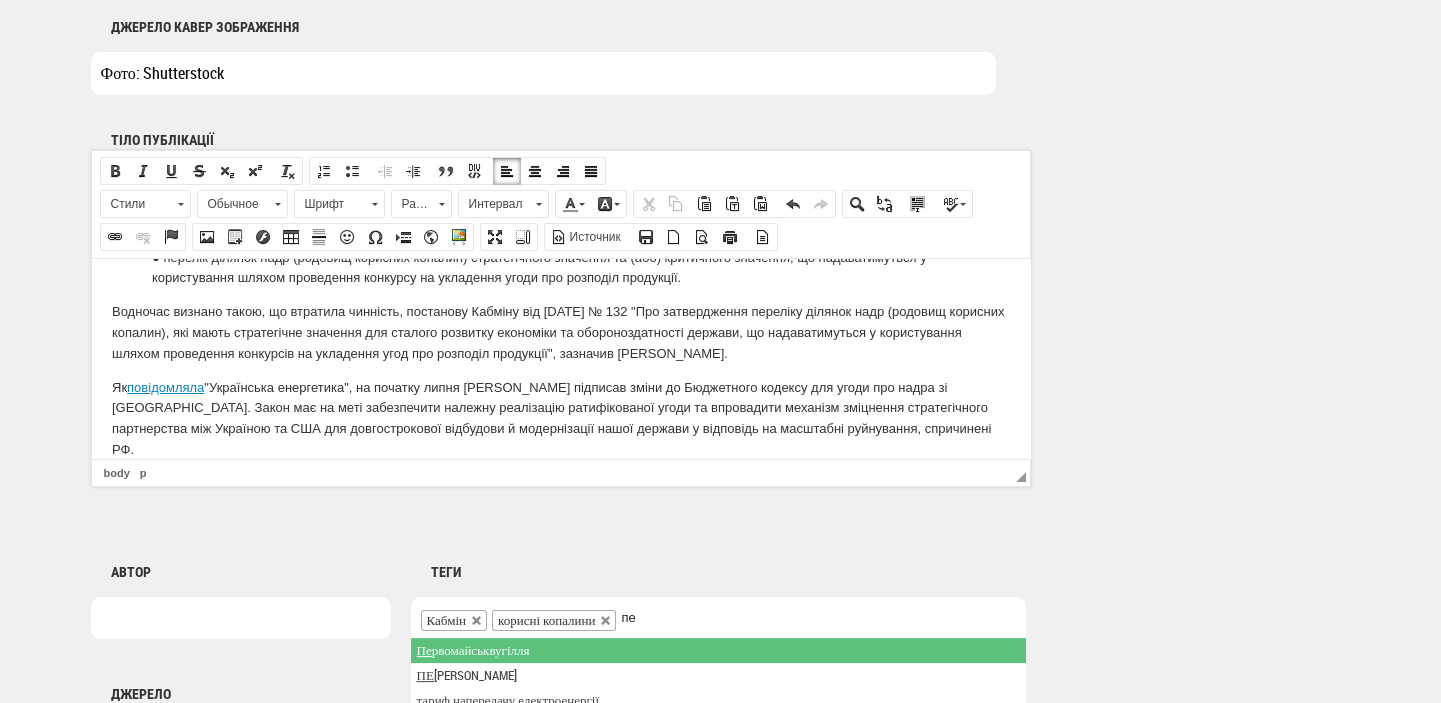type on "п" 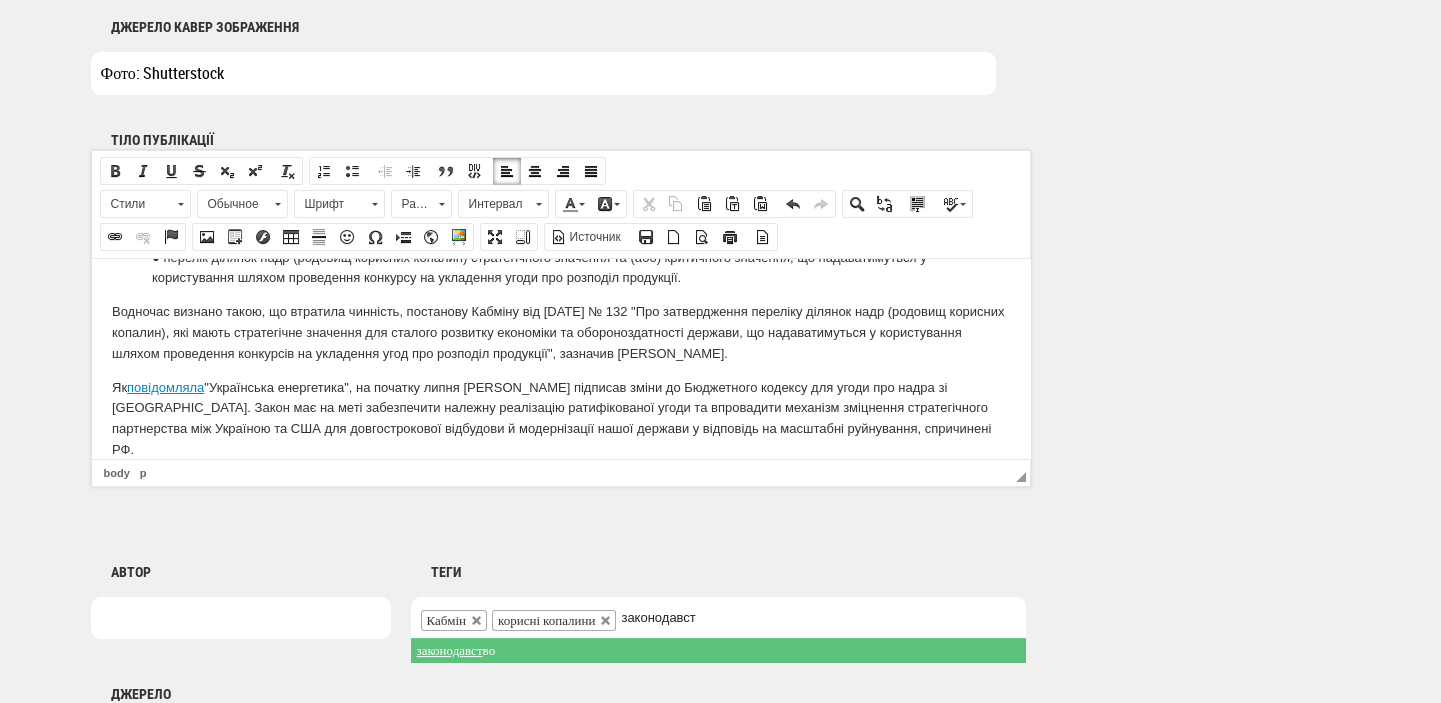 type on "законодавст" 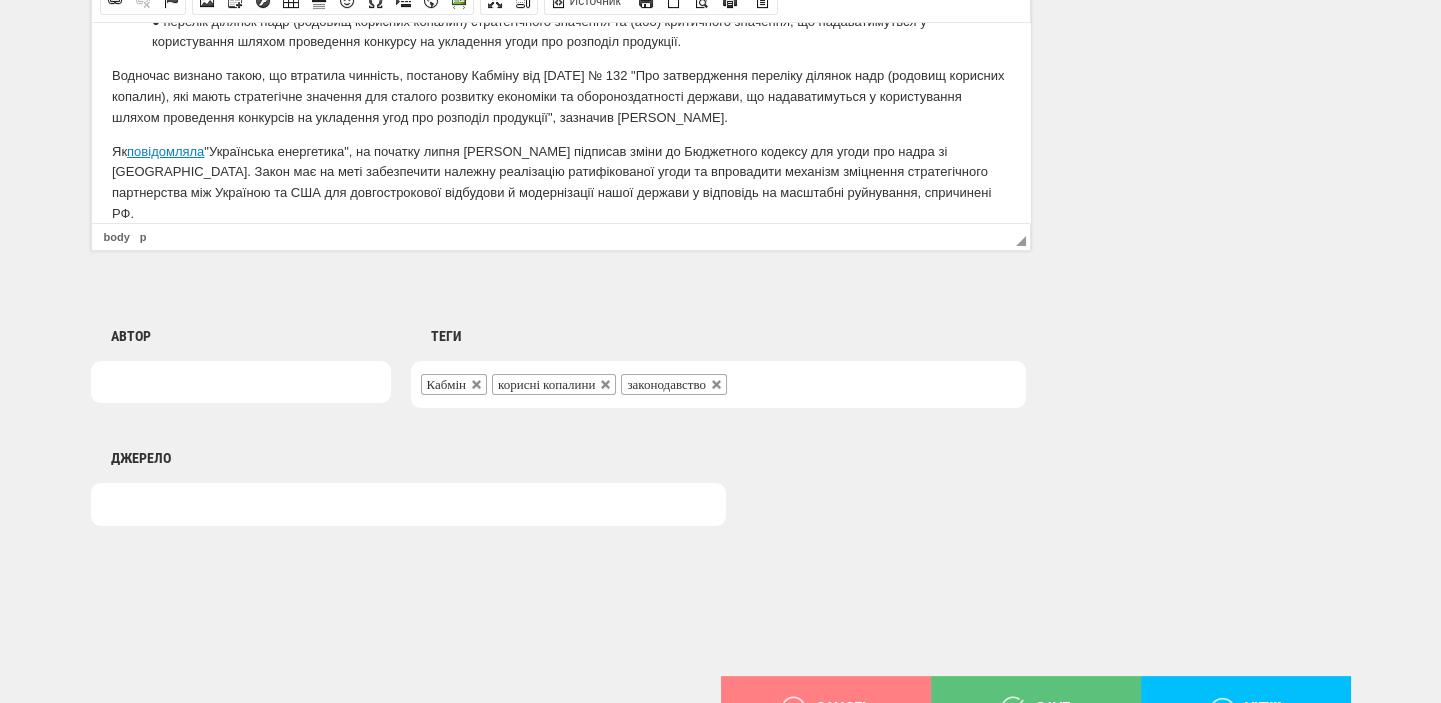 scroll, scrollTop: 1498, scrollLeft: 0, axis: vertical 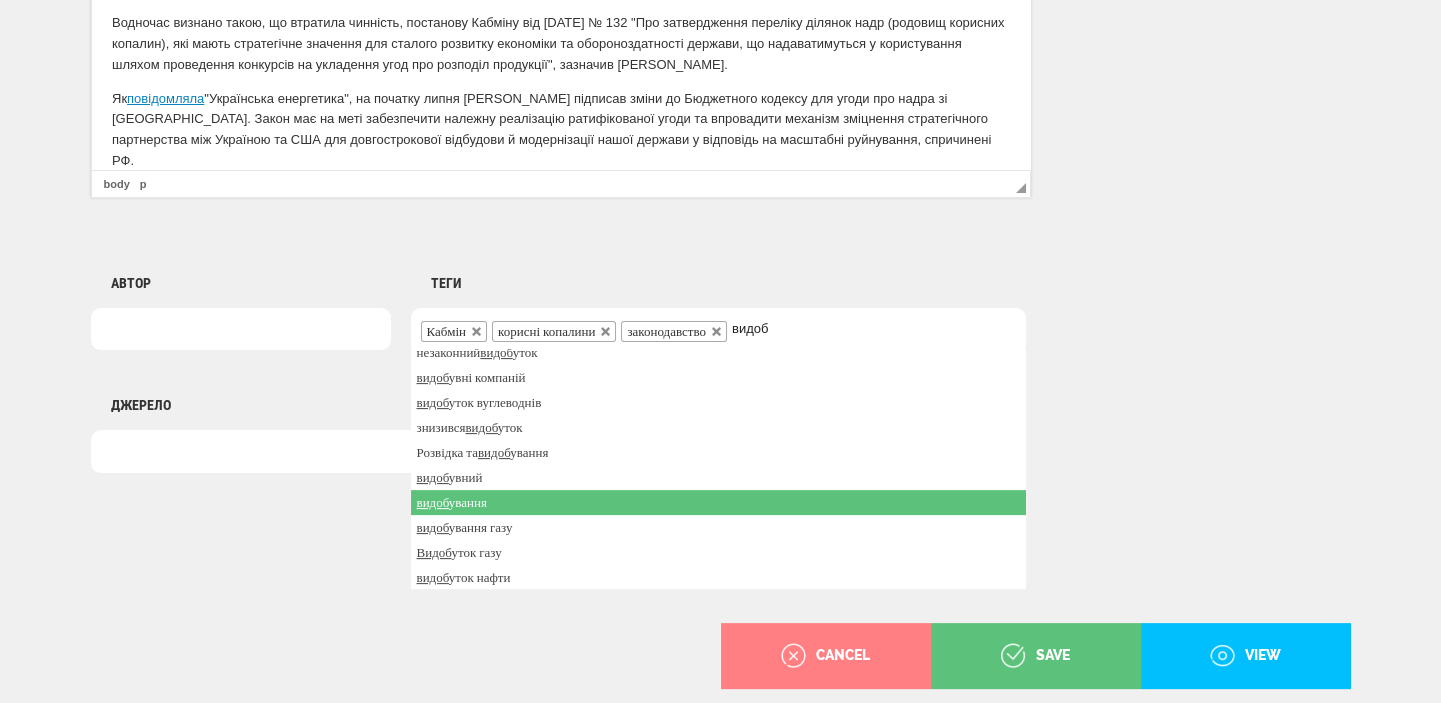 type on "видоб" 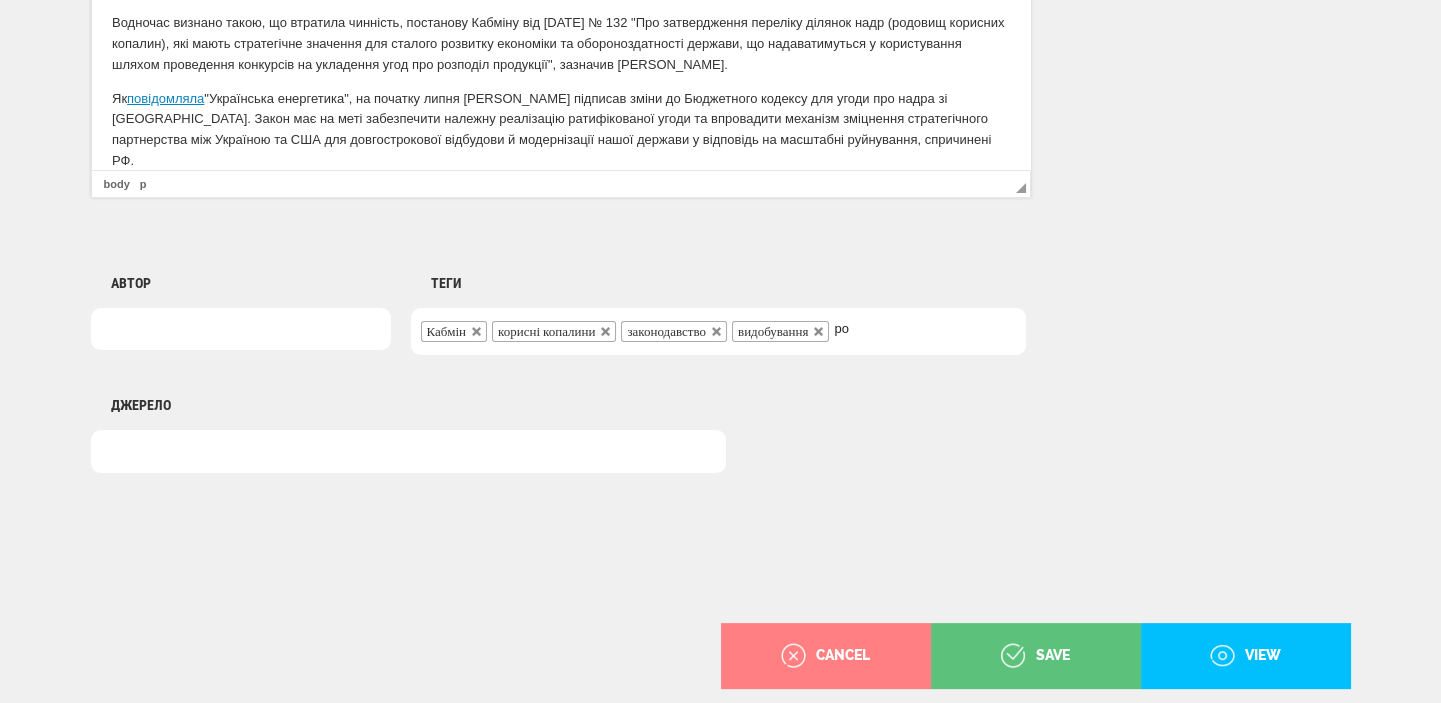 scroll, scrollTop: 0, scrollLeft: 0, axis: both 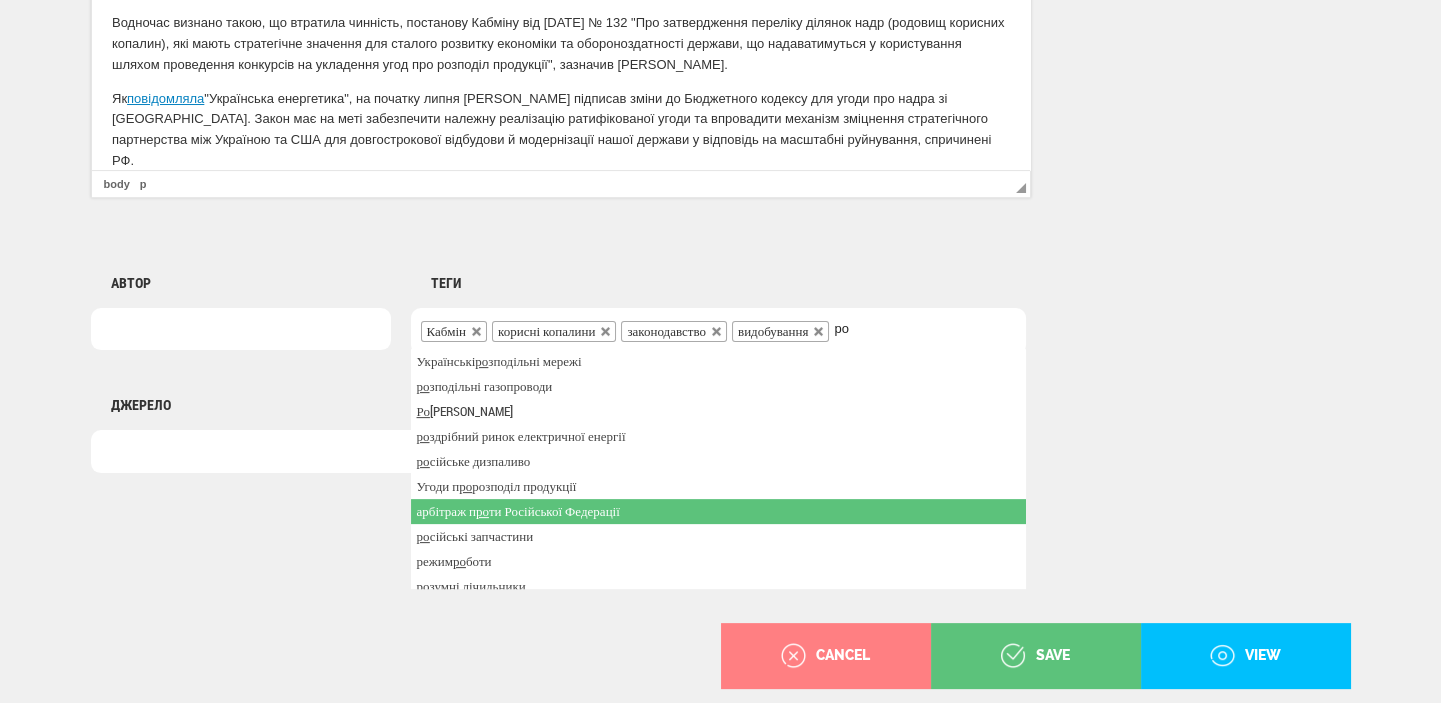 type on "р" 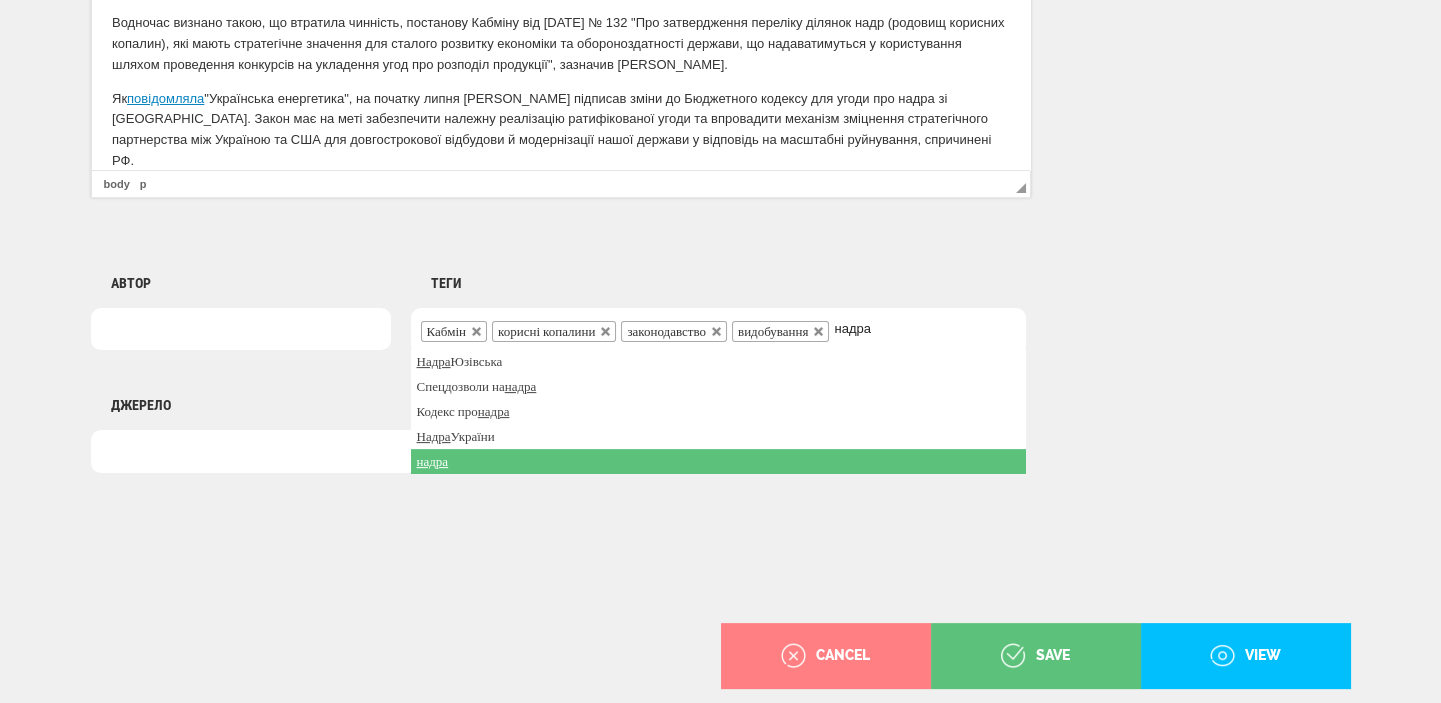 type on "надра" 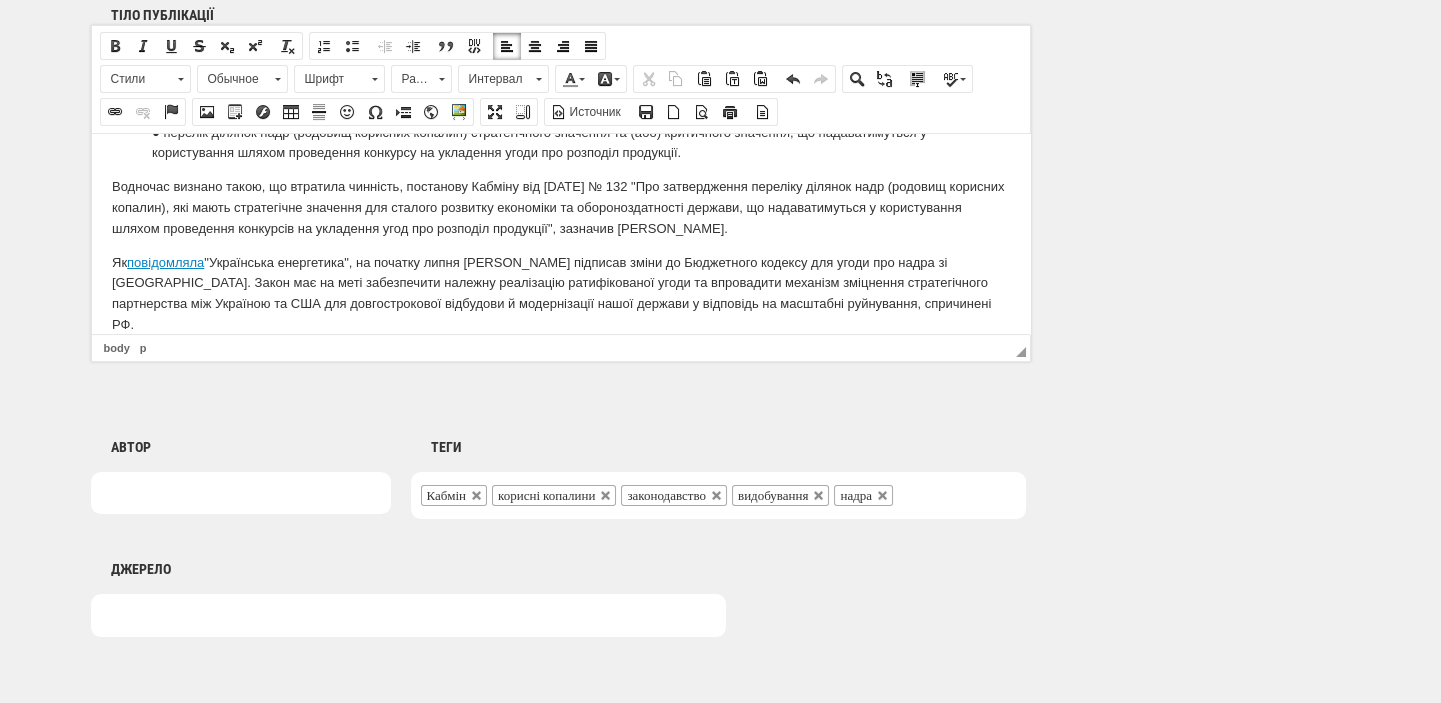 scroll, scrollTop: 1286, scrollLeft: 0, axis: vertical 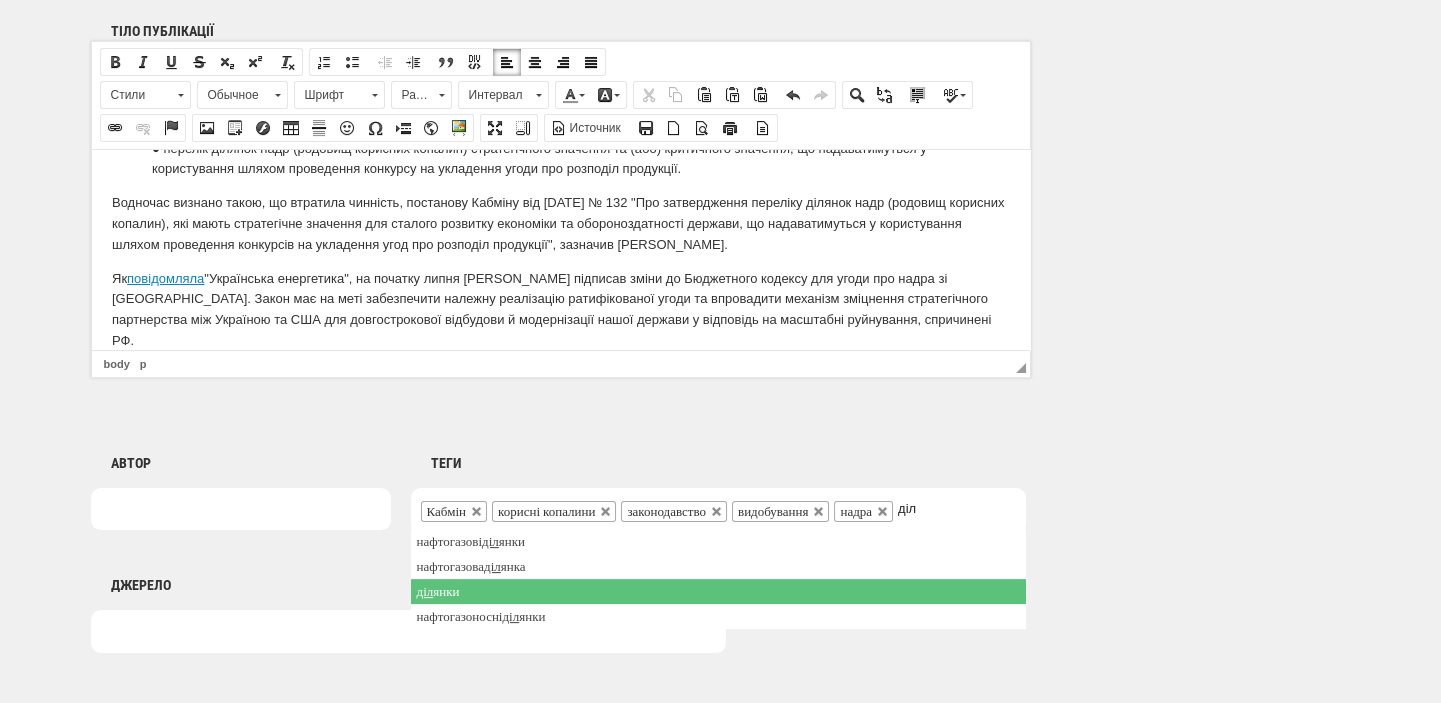 type on "діл" 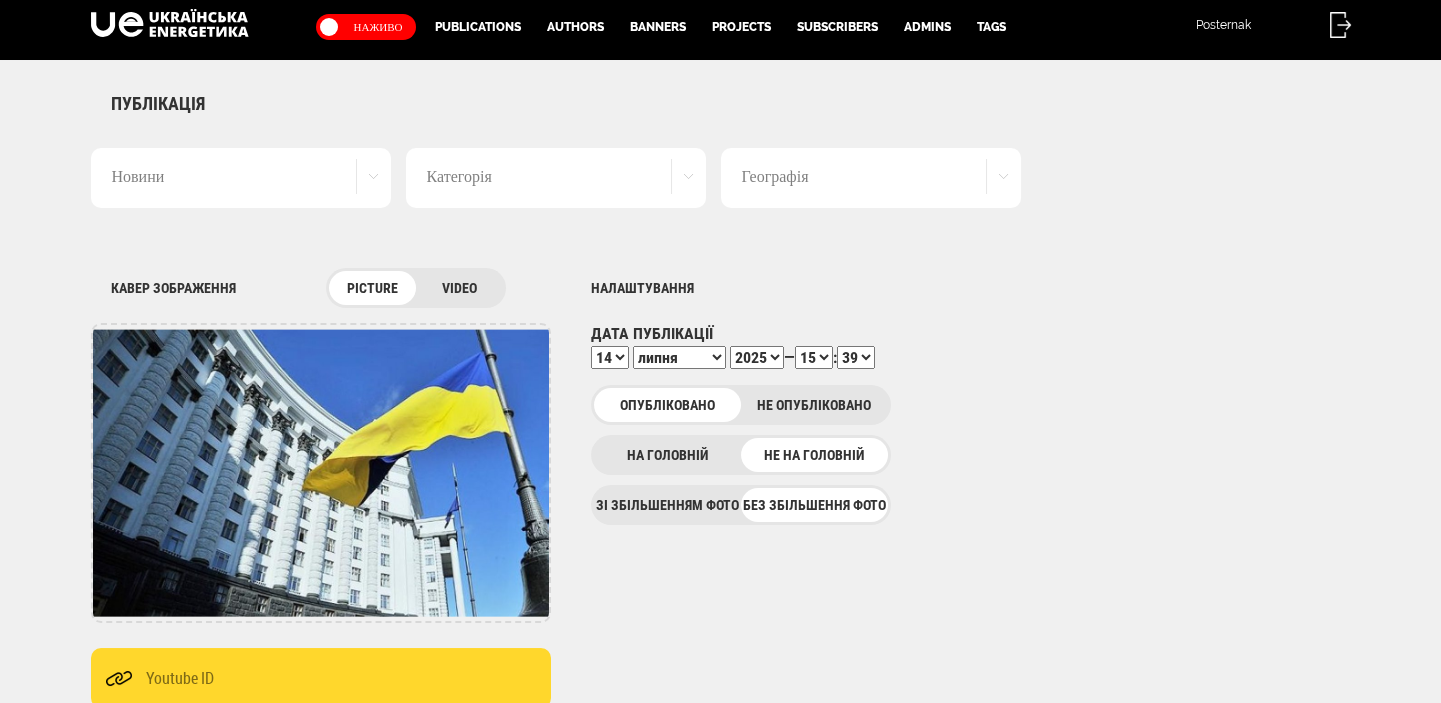 scroll, scrollTop: 0, scrollLeft: 0, axis: both 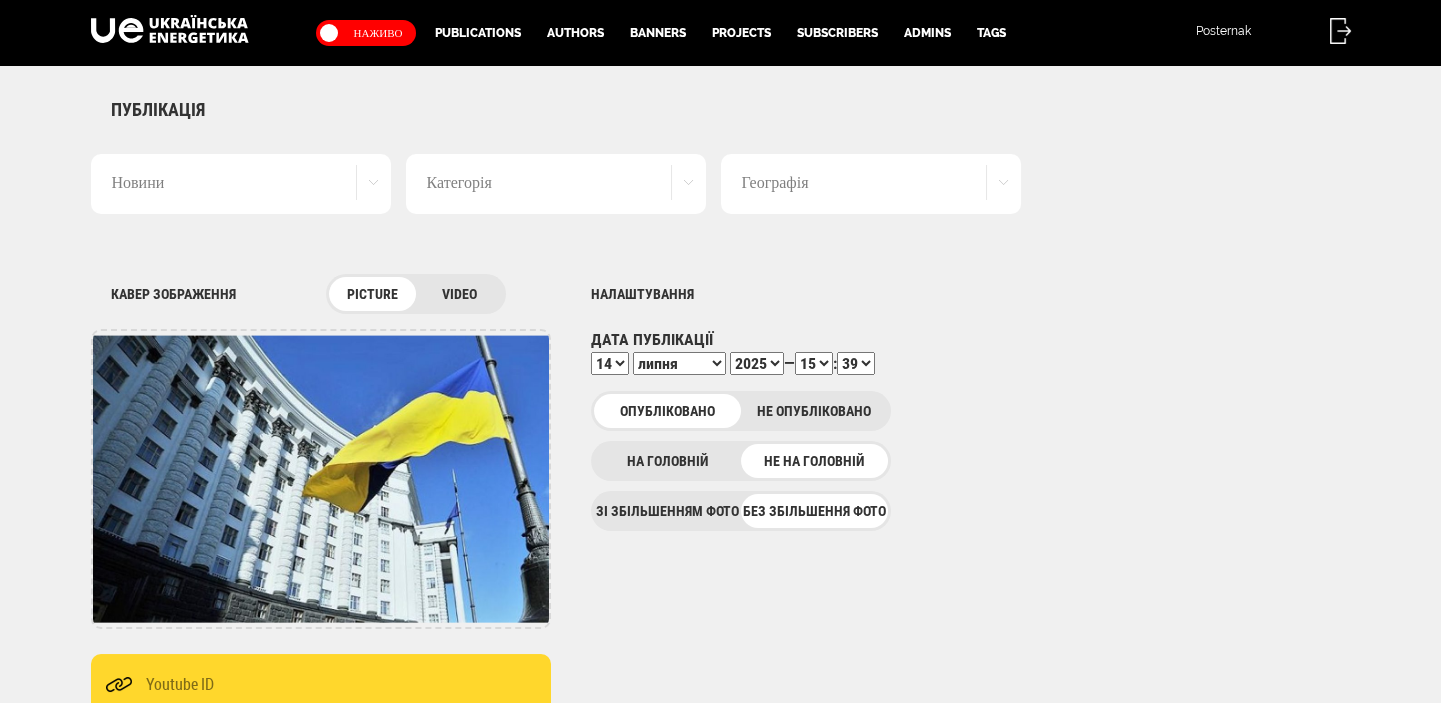 click on "00
01
02
03
04
05
06
07
08
09
10
11
12
13
14
15
16
17
18
19
20
21
22
23
24
25
26
27
28
29
30
31
32
33
34
35
36
37
38
39
40
41
42
43
44
45
46
47
48
49
50
51
52
53
54
55
56
57
58
59" at bounding box center [856, 363] 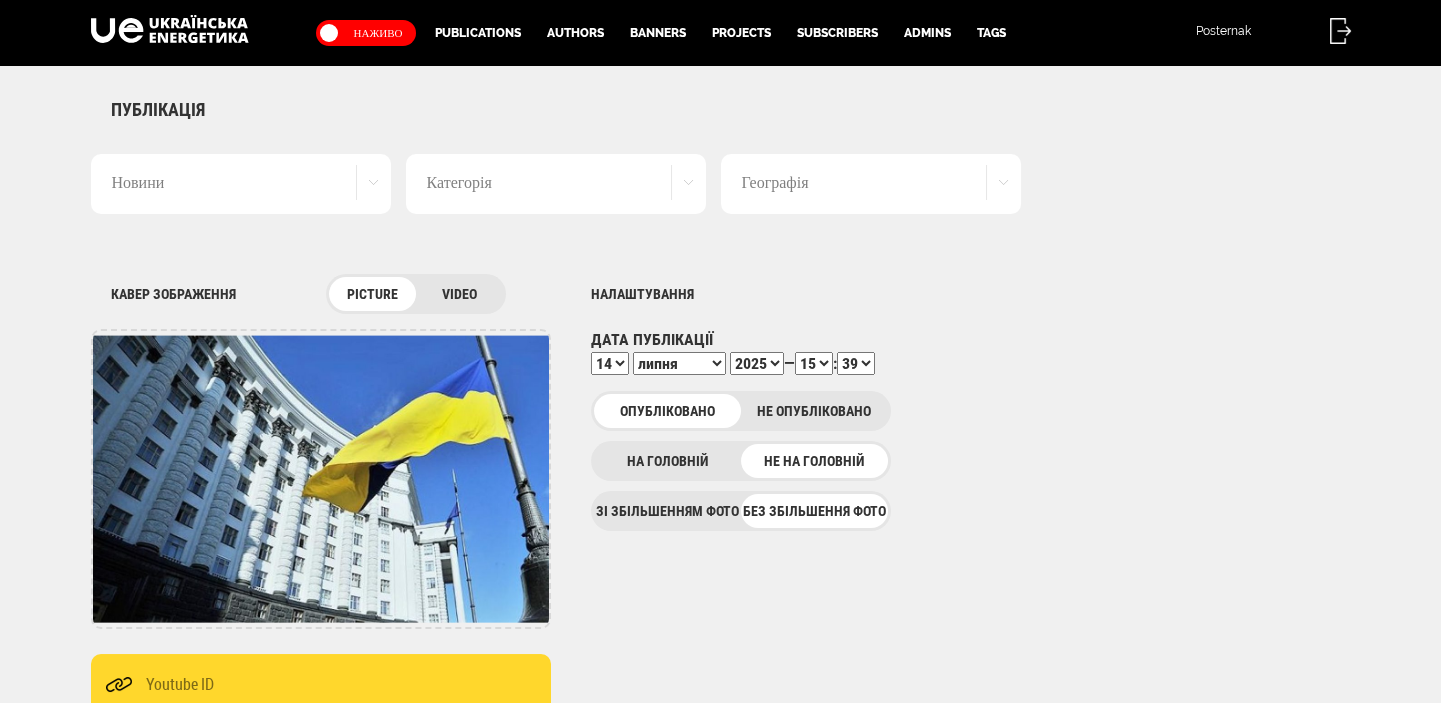 select on "43" 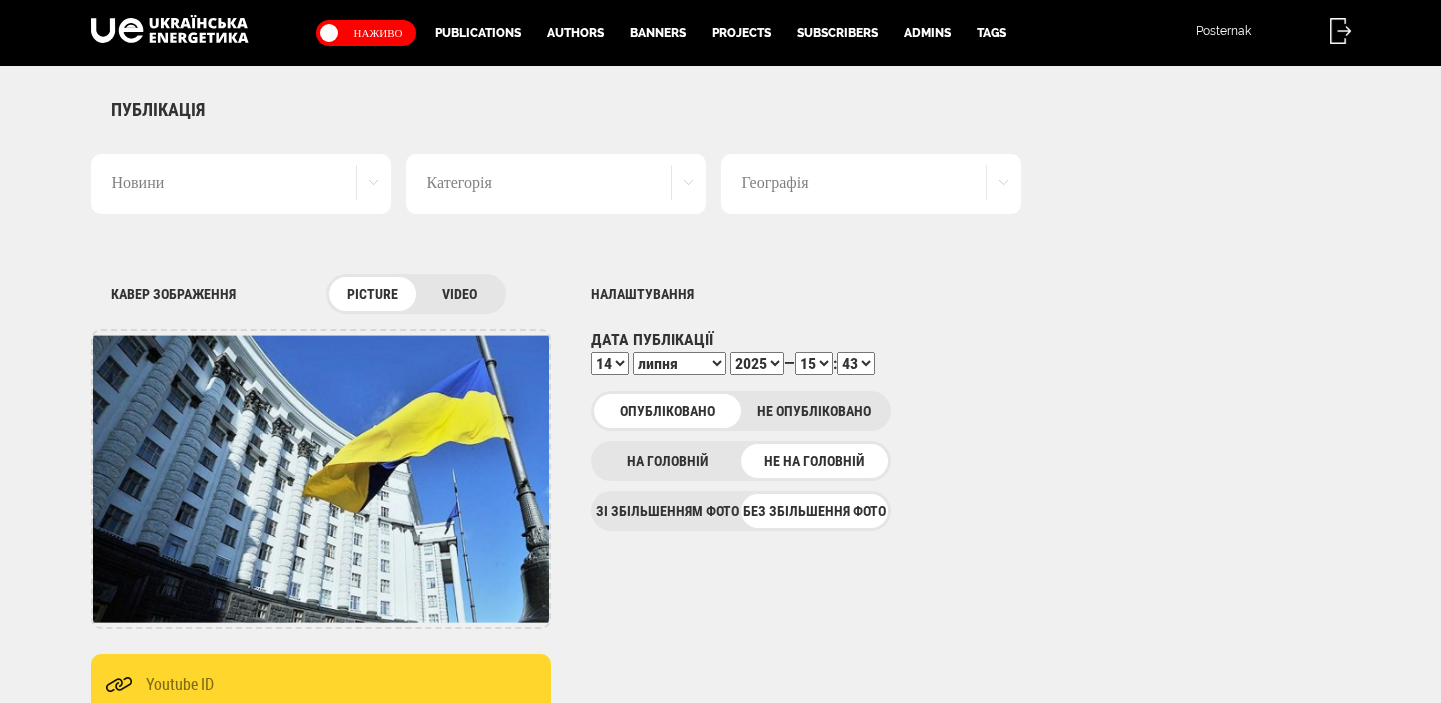 click on "00
01
02
03
04
05
06
07
08
09
10
11
12
13
14
15
16
17
18
19
20
21
22
23
24
25
26
27
28
29
30
31
32
33
34
35
36
37
38
39
40
41
42
43
44
45
46
47
48
49
50
51
52
53
54
55
56
57
58
59" at bounding box center (856, 363) 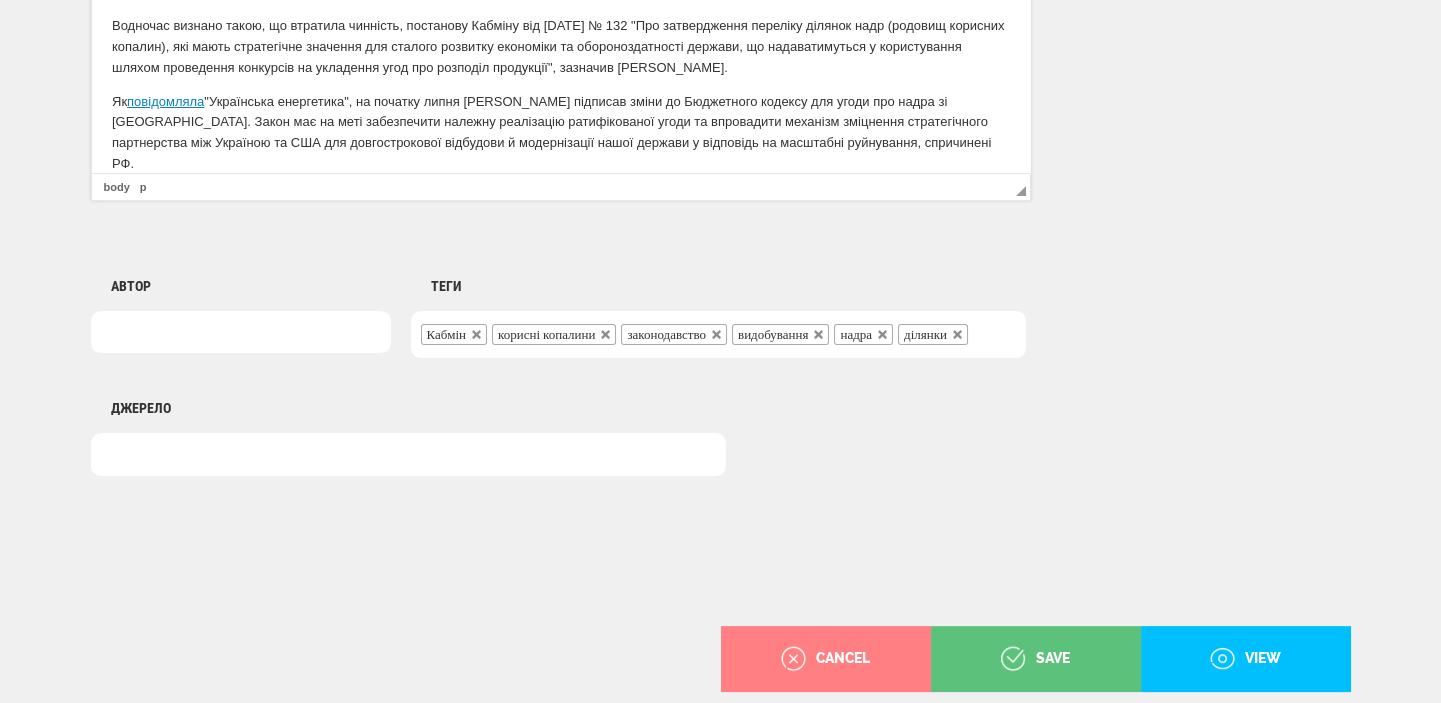 scroll, scrollTop: 1498, scrollLeft: 0, axis: vertical 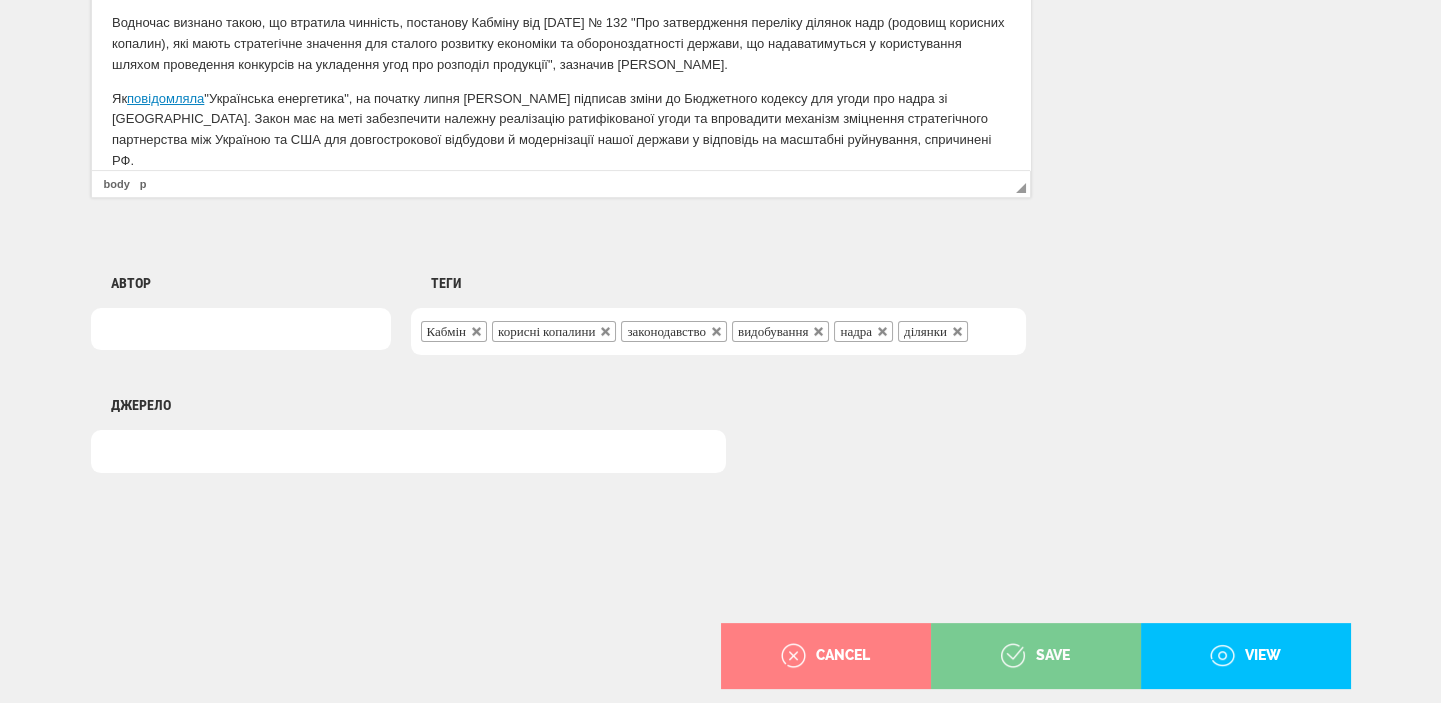 click on "save" at bounding box center [1036, 656] 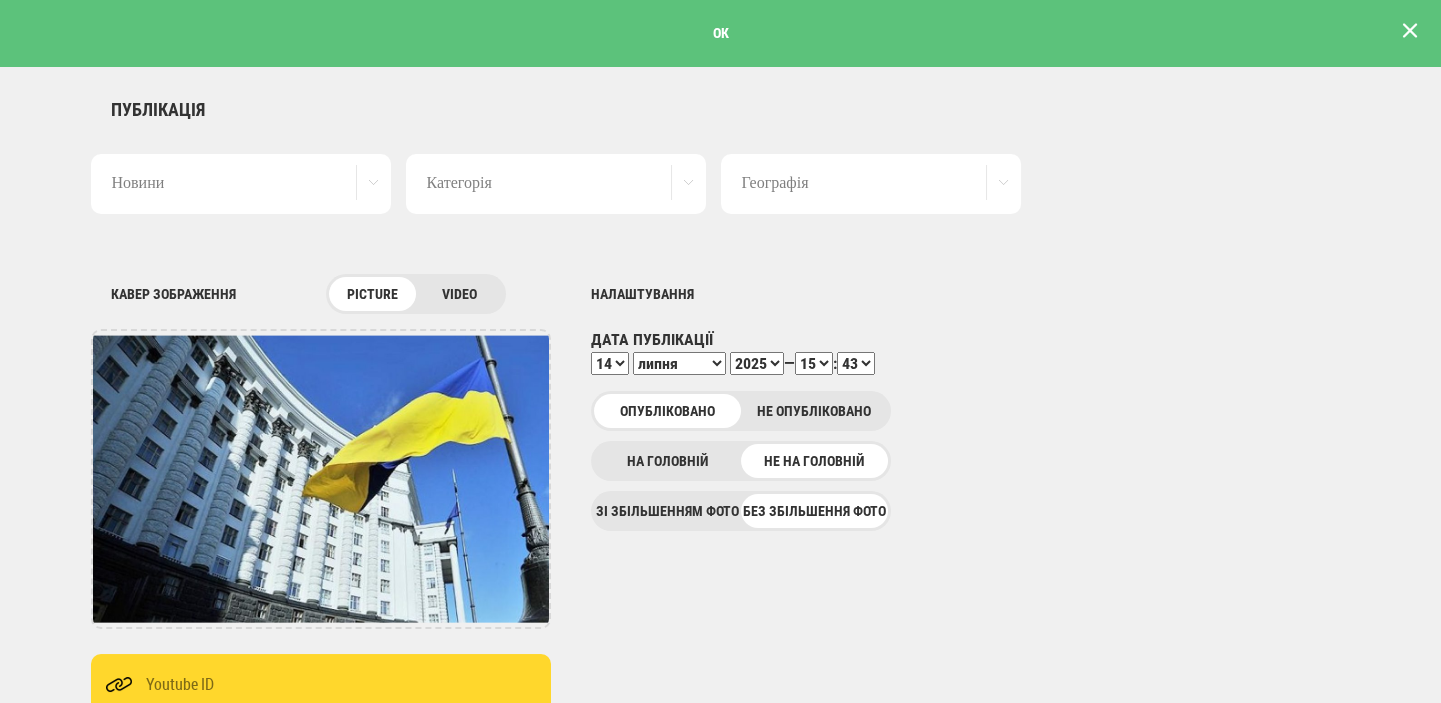 scroll, scrollTop: 0, scrollLeft: 0, axis: both 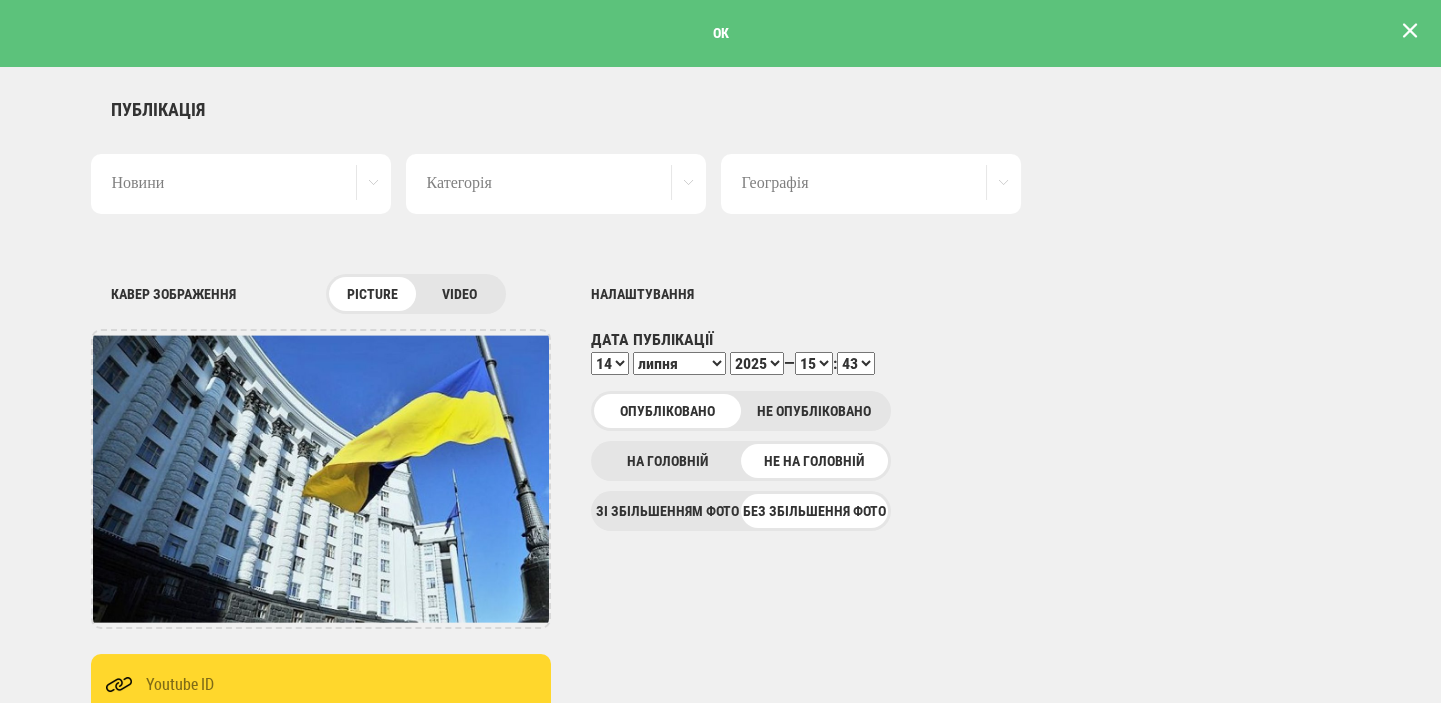 click at bounding box center [1410, 31] 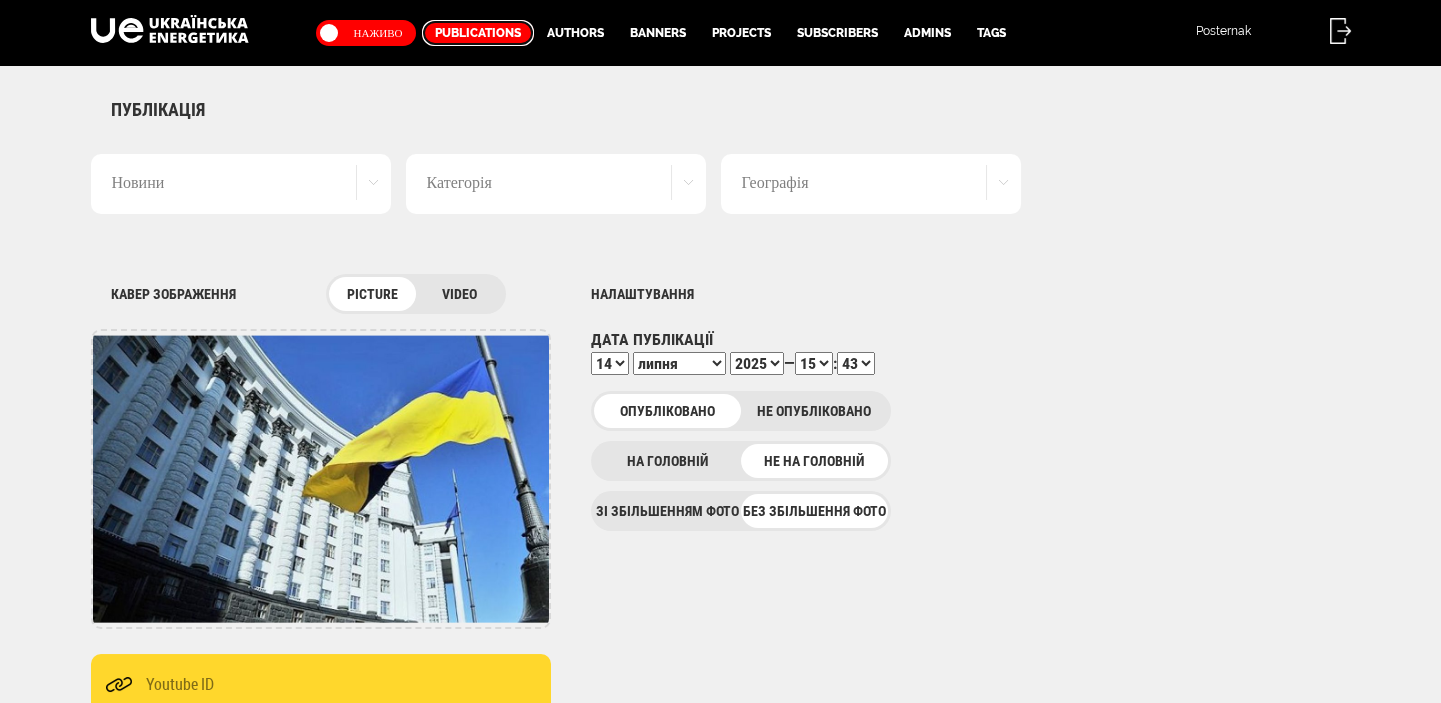 click on "Publications" at bounding box center (478, 33) 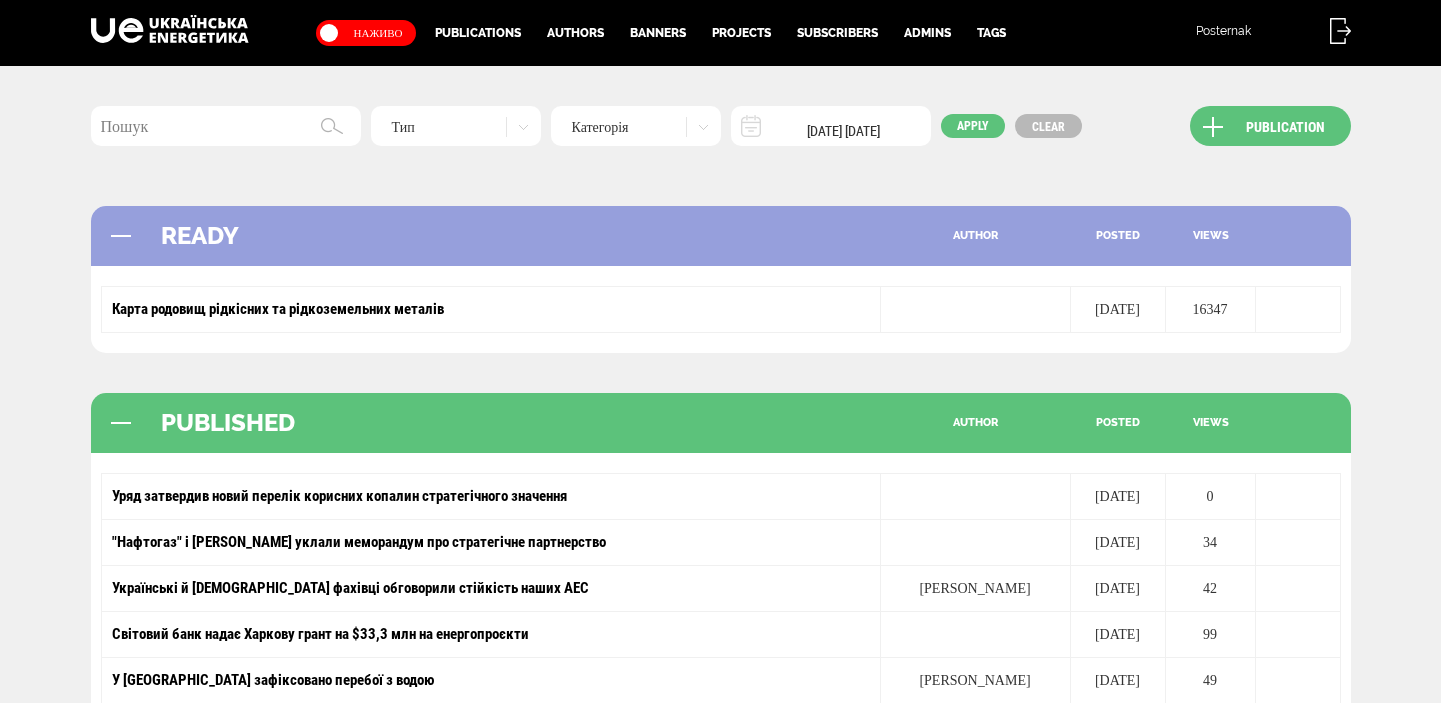scroll, scrollTop: 0, scrollLeft: 0, axis: both 